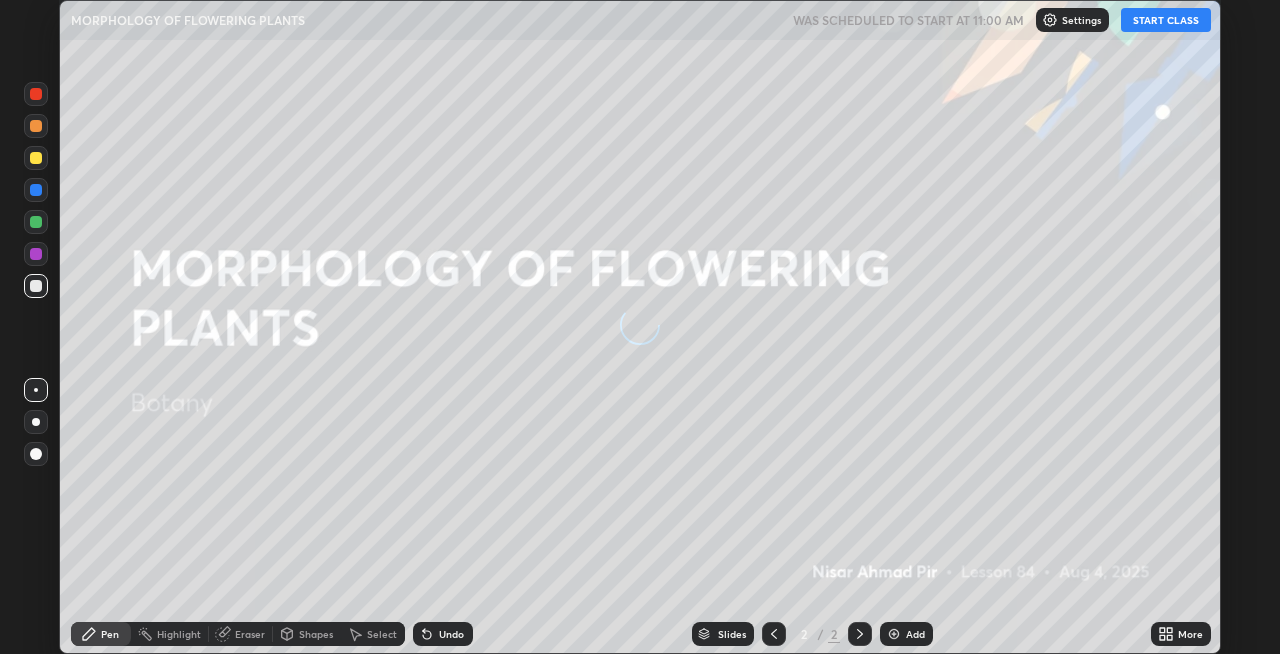 scroll, scrollTop: 0, scrollLeft: 0, axis: both 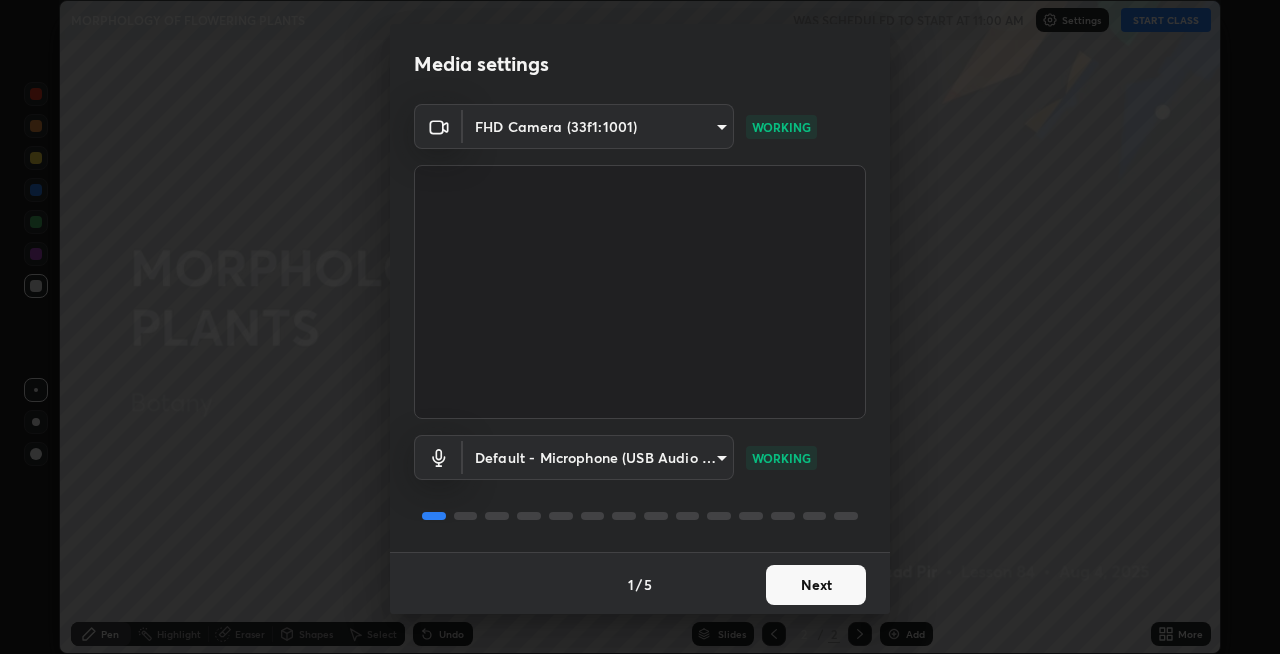 click on "Next" at bounding box center [816, 585] 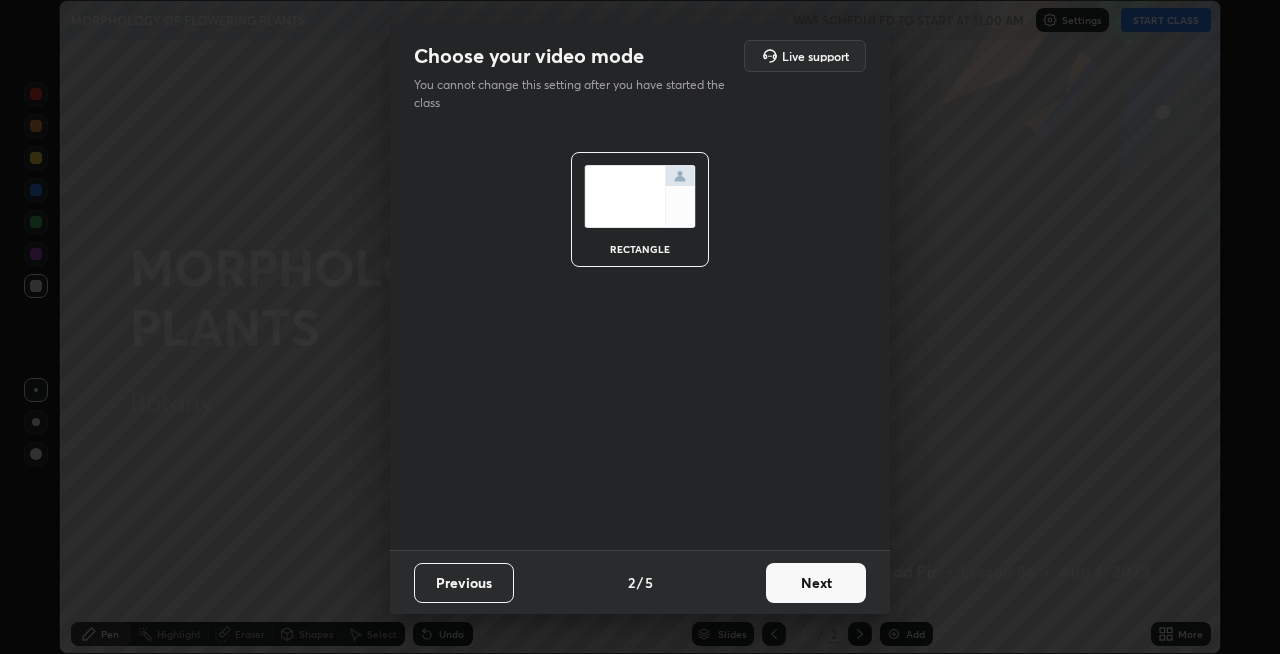 click on "Next" at bounding box center (816, 583) 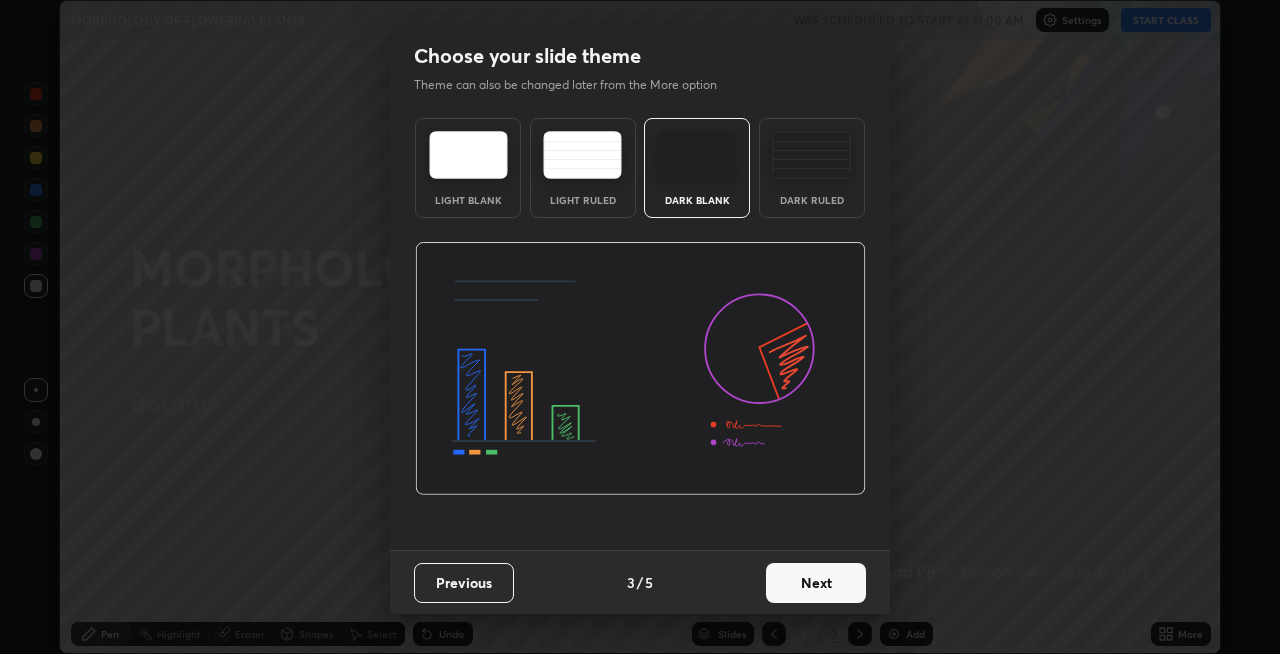 click on "Next" at bounding box center (816, 583) 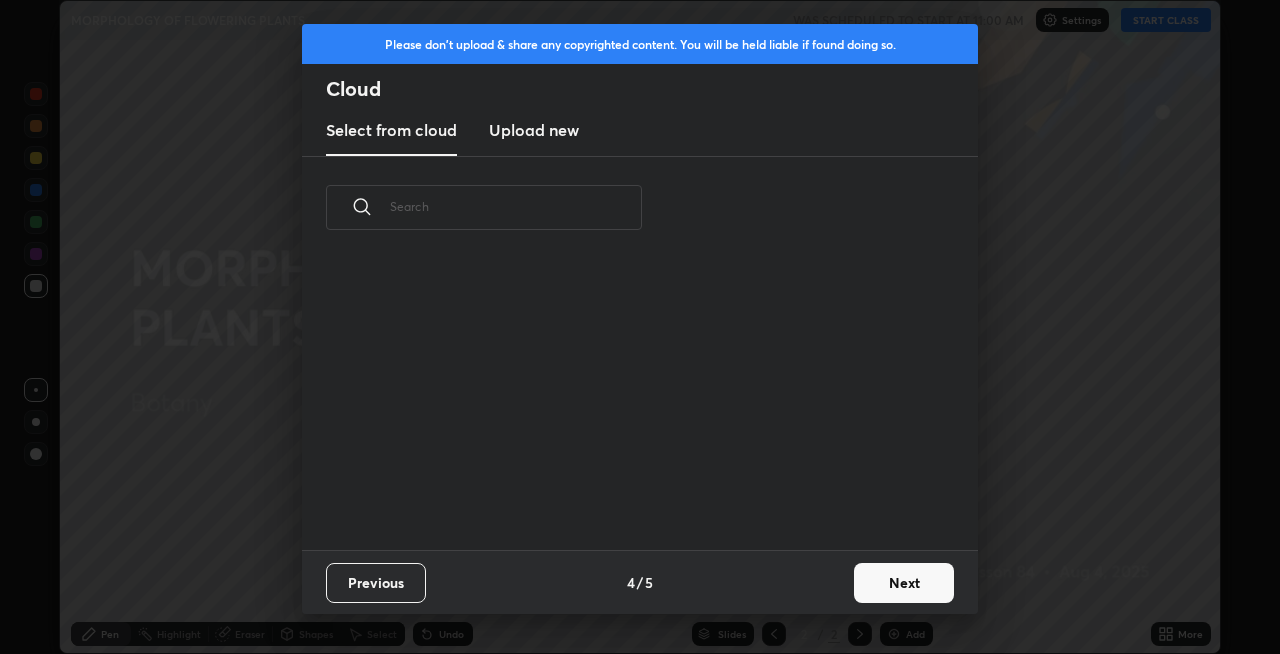 click on "Next" at bounding box center [904, 583] 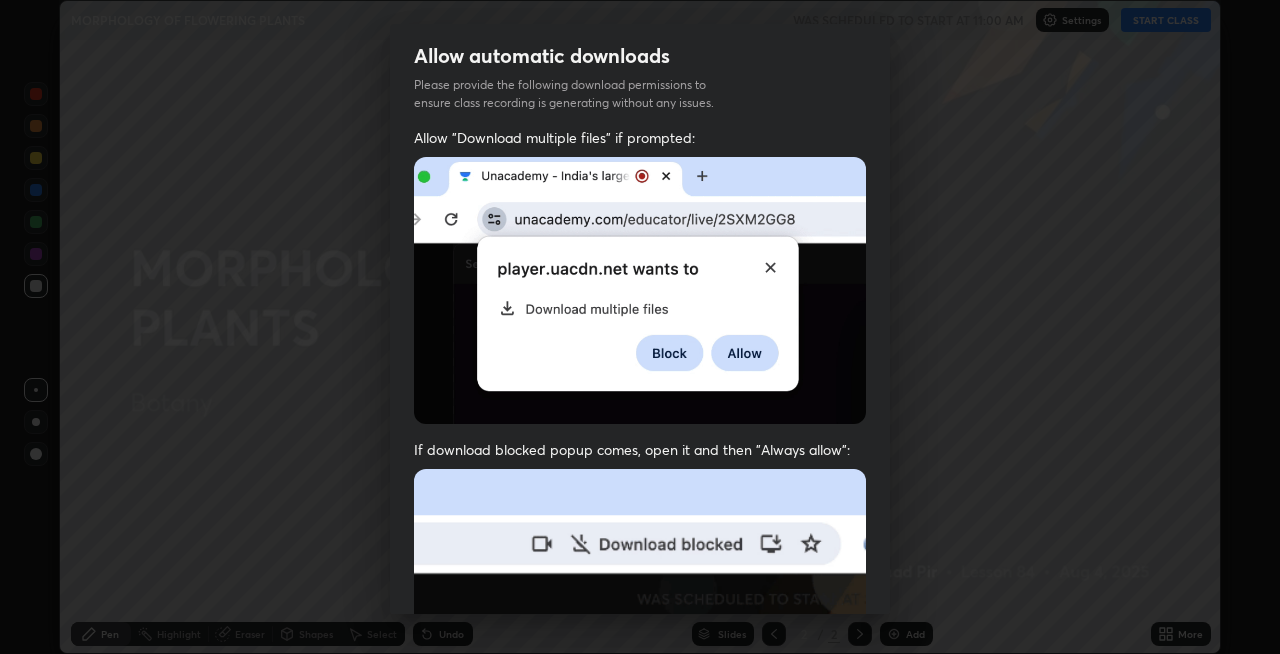 click at bounding box center (640, 687) 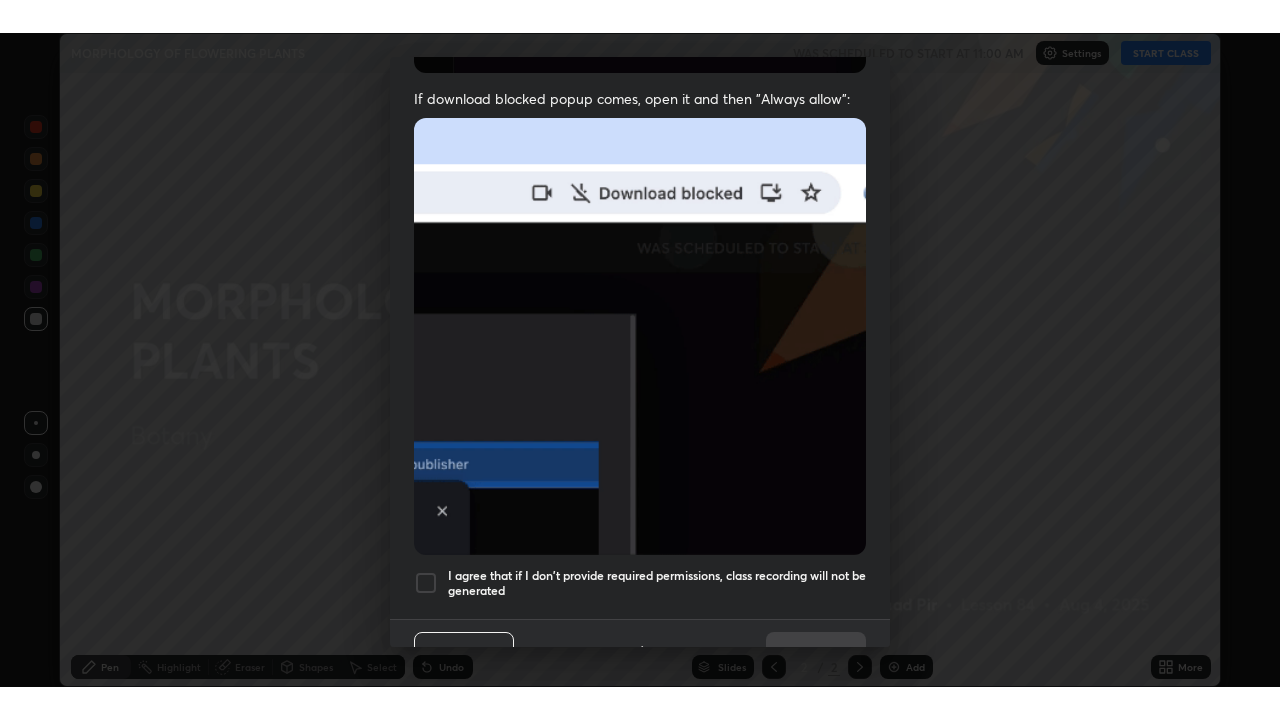 scroll, scrollTop: 410, scrollLeft: 0, axis: vertical 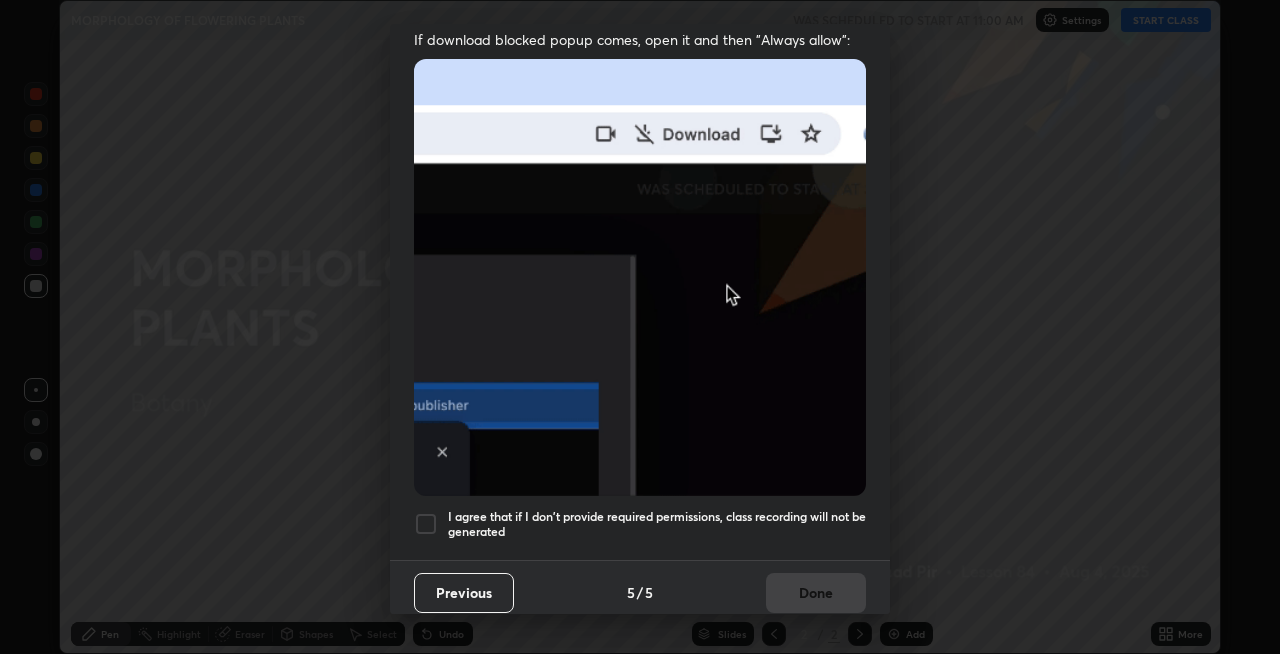 click on "I agree that if I don't provide required permissions, class recording will not be generated" at bounding box center [657, 524] 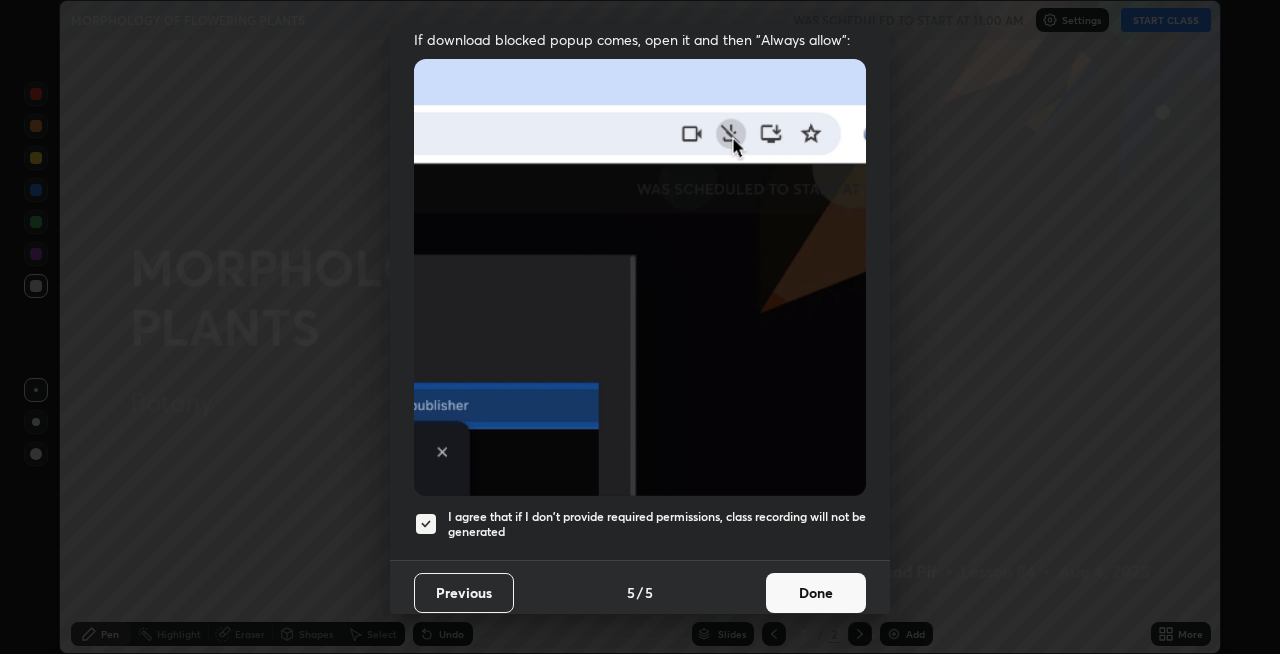 click on "Done" at bounding box center [816, 593] 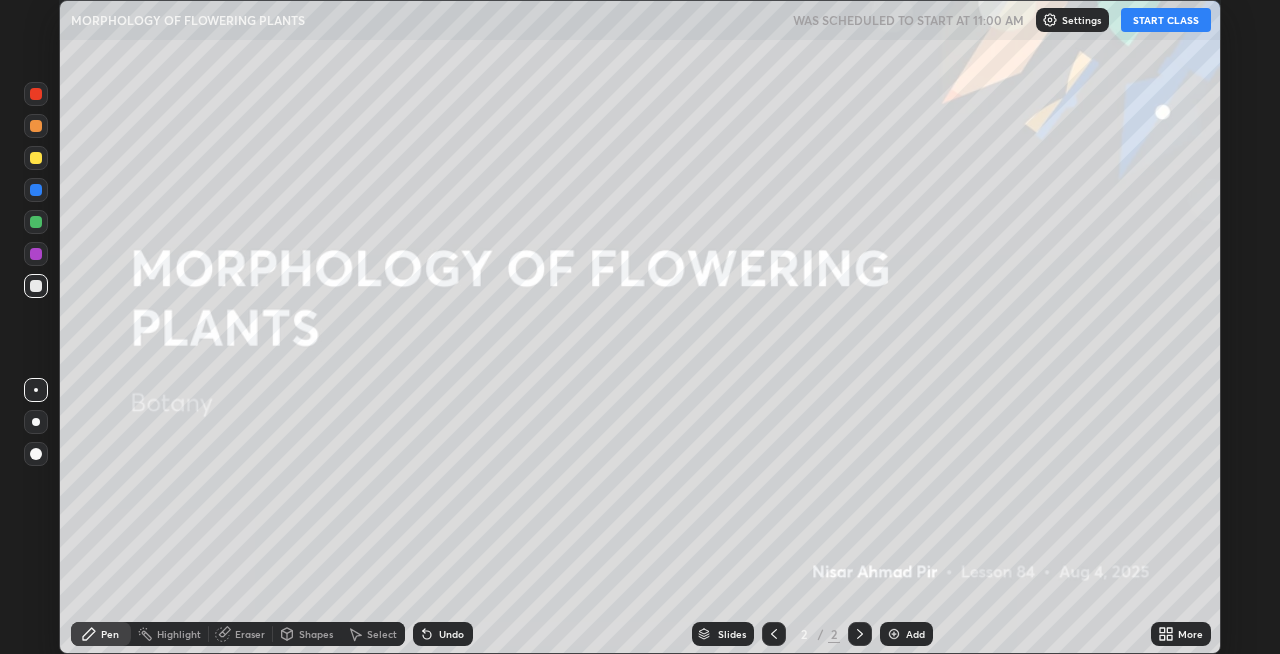 click on "START CLASS" at bounding box center (1166, 20) 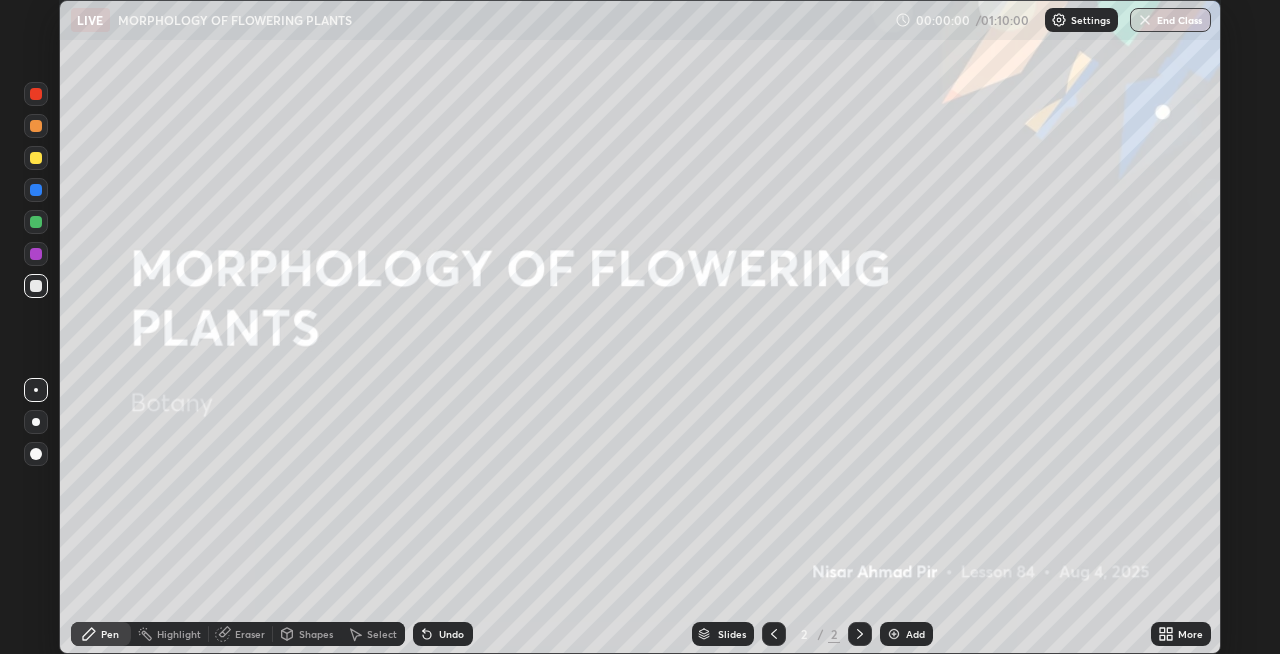 click 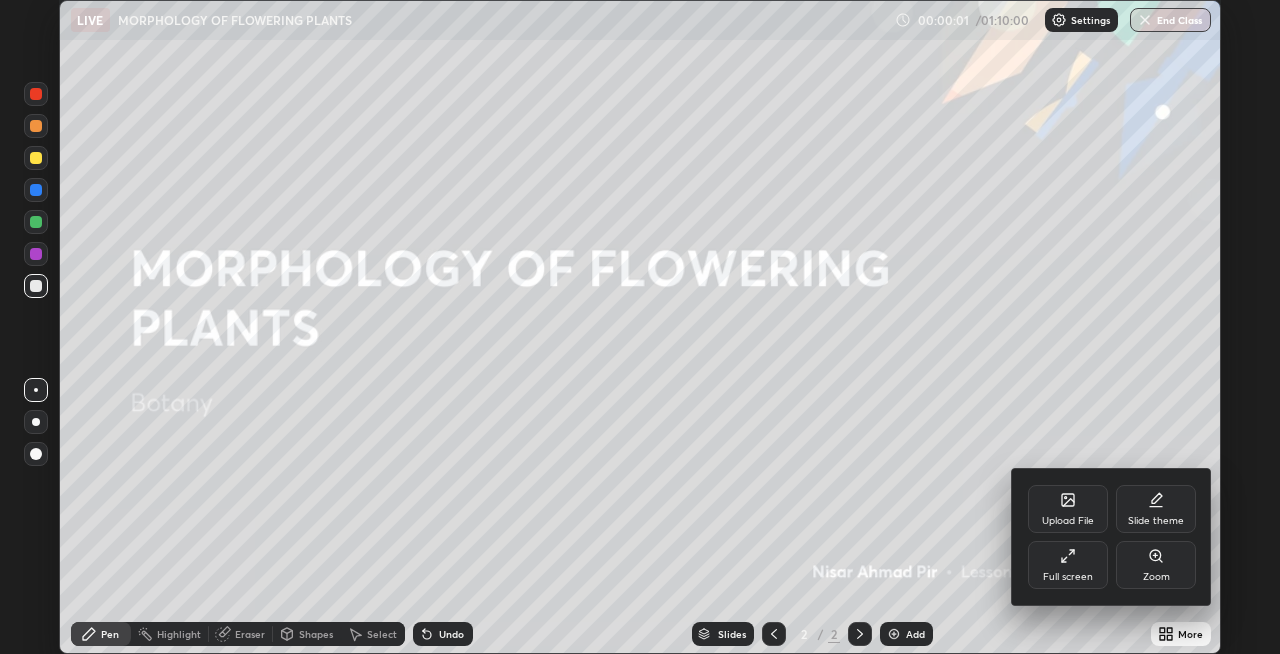 click 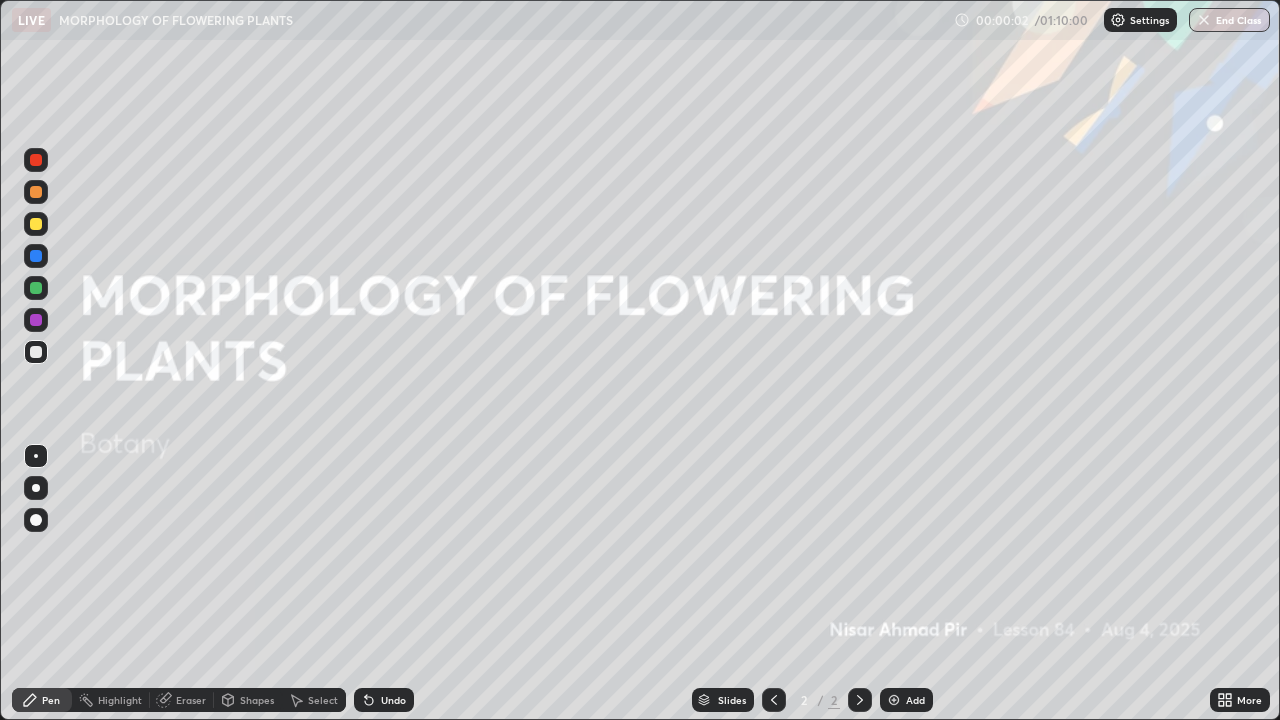 scroll, scrollTop: 99280, scrollLeft: 98720, axis: both 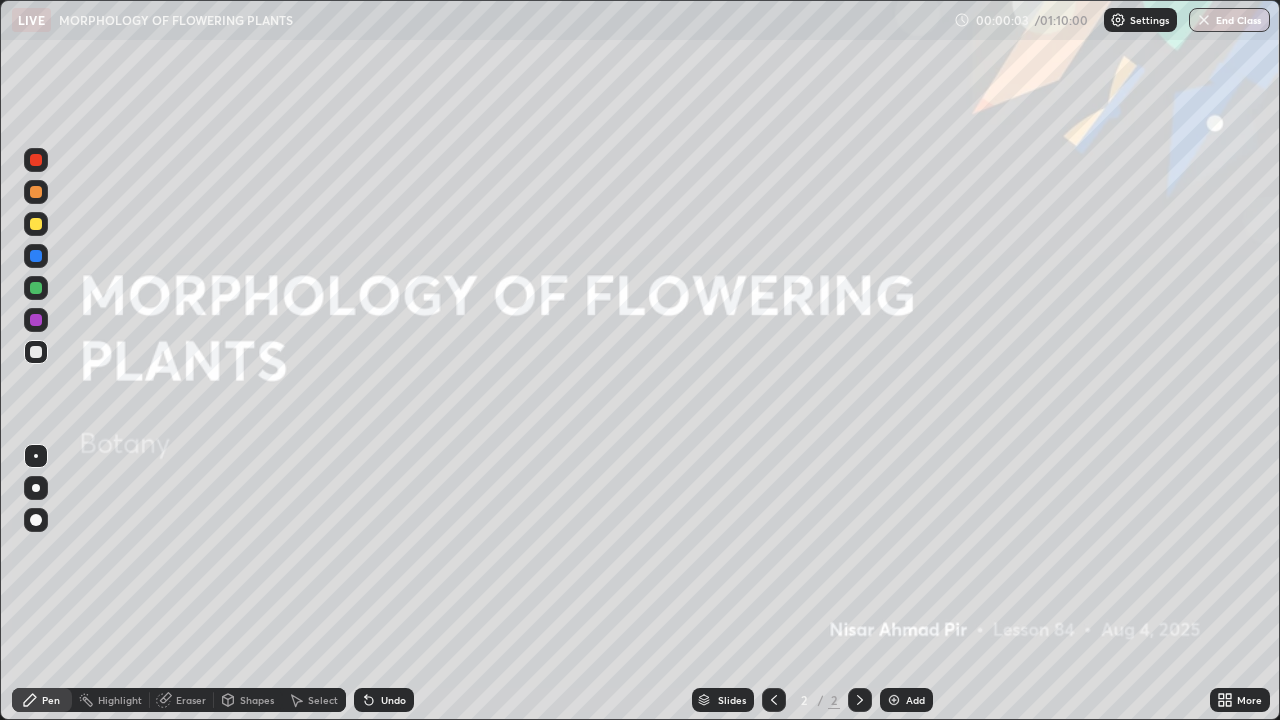 click on "Add" at bounding box center (906, 700) 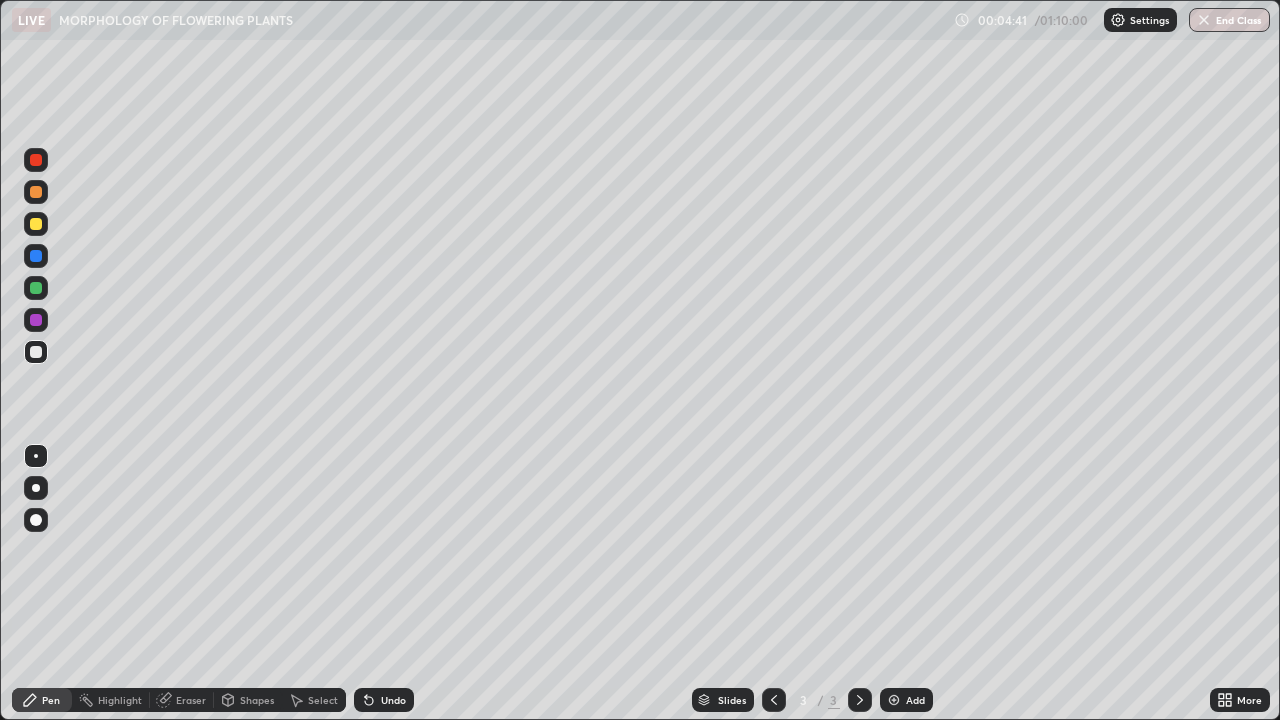 click at bounding box center [36, 488] 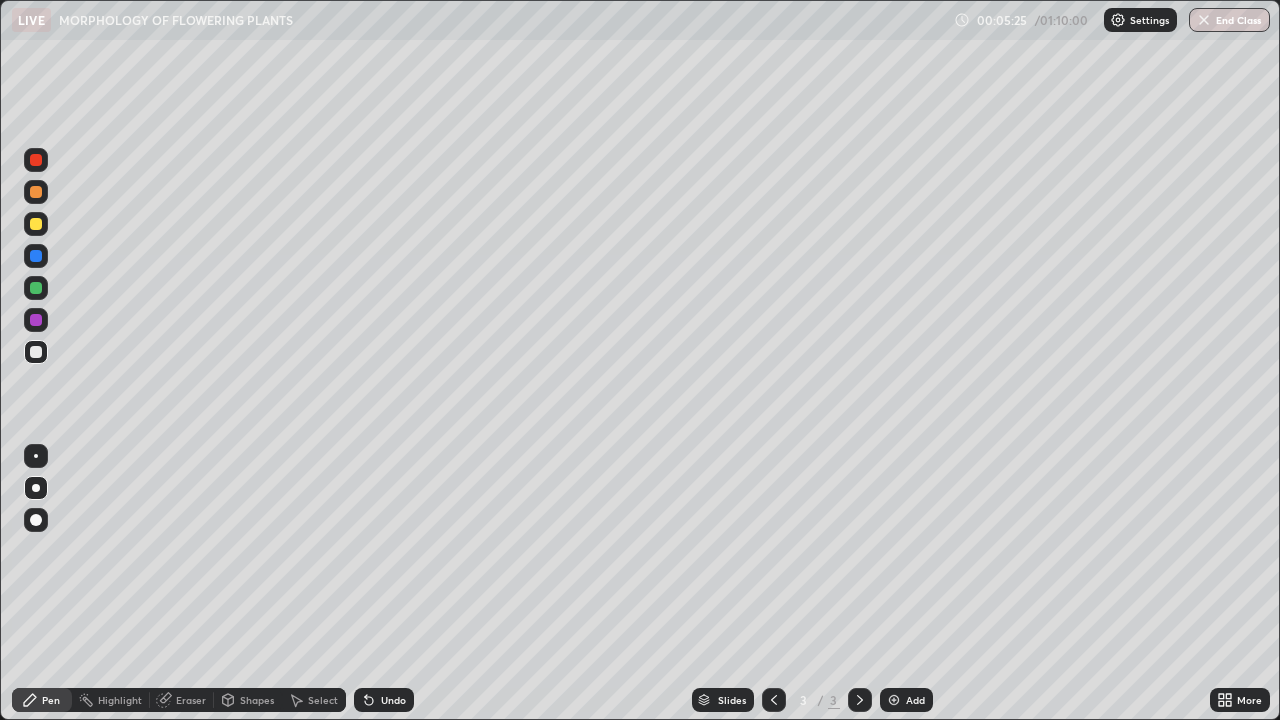 click at bounding box center [36, 224] 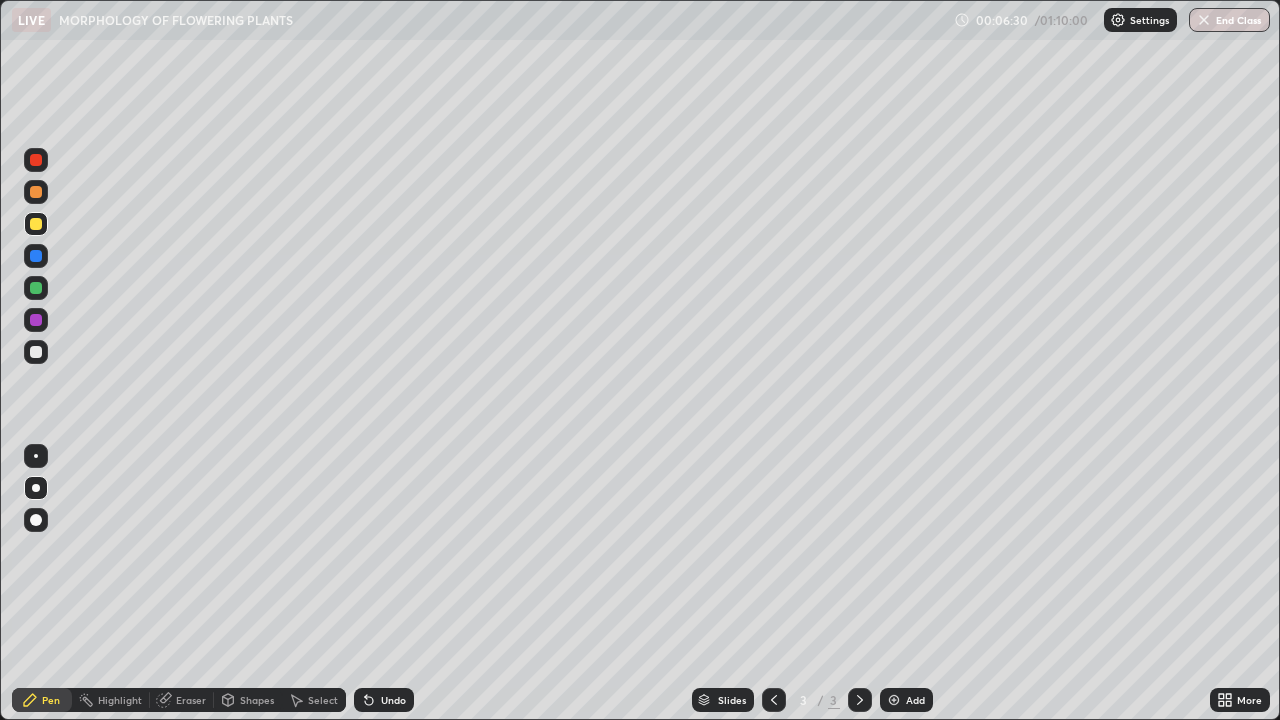 click at bounding box center [36, 288] 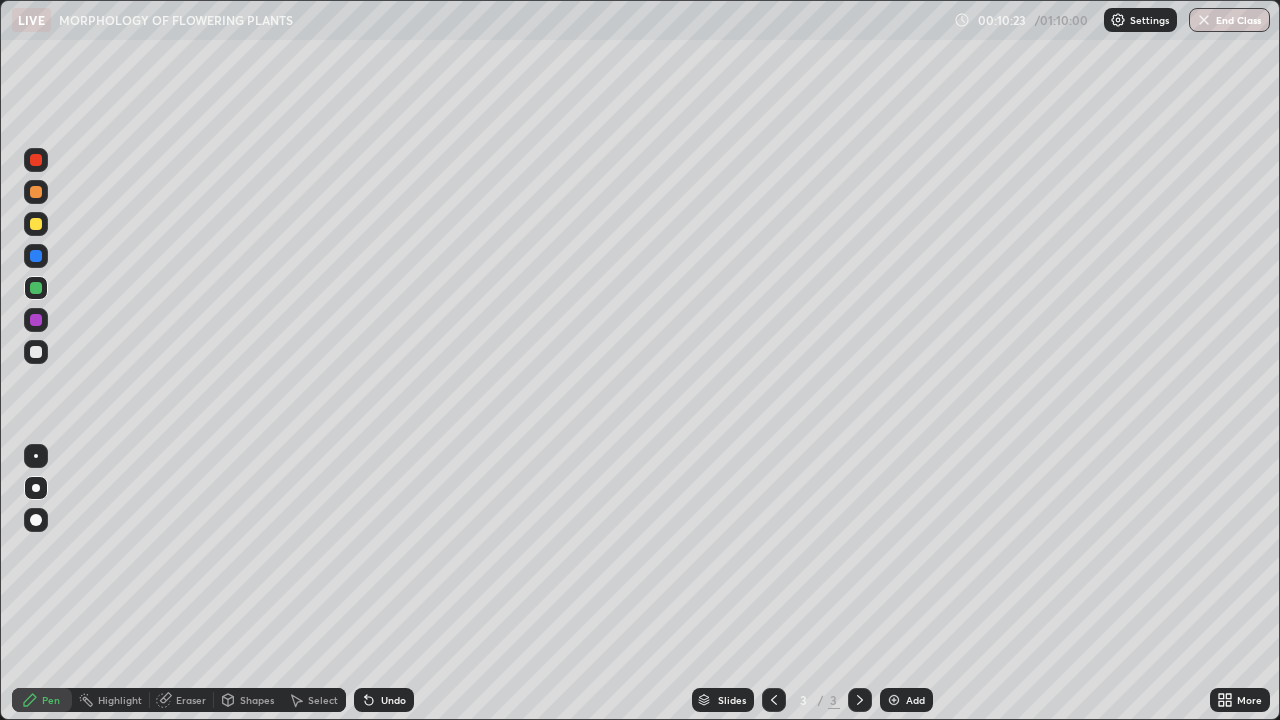 click at bounding box center (894, 700) 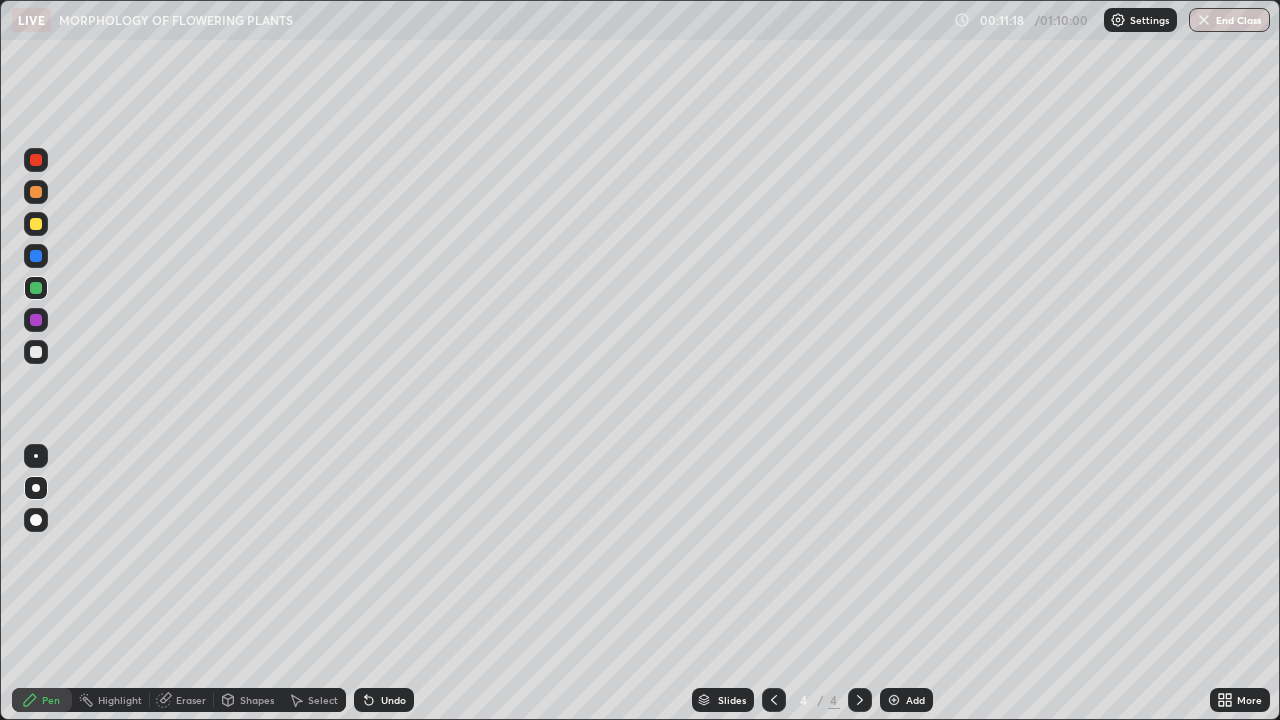 click at bounding box center (36, 352) 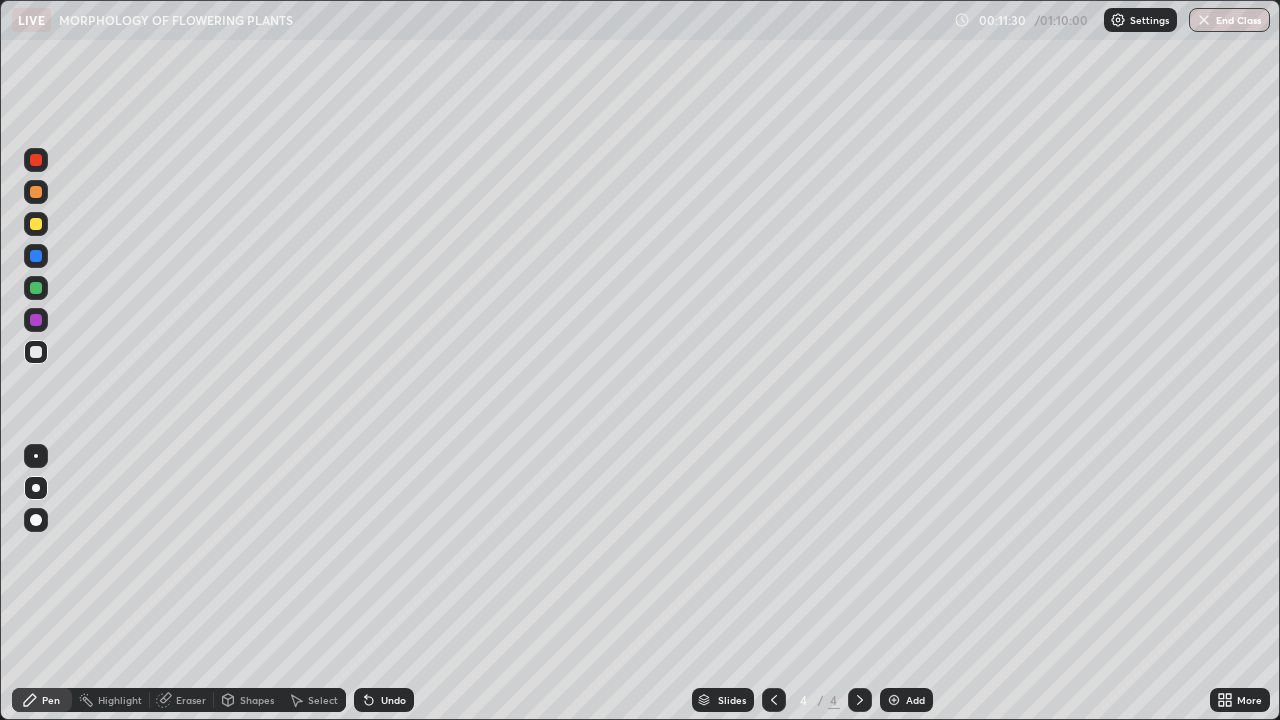 click at bounding box center (36, 224) 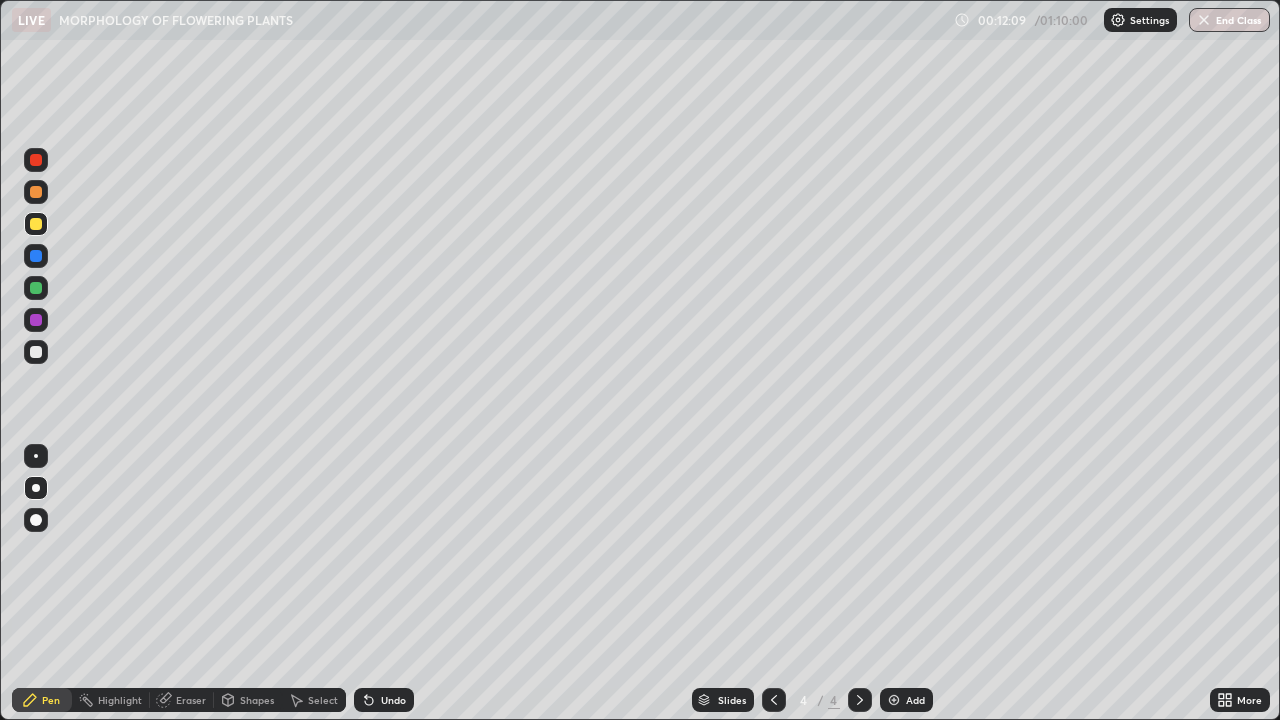 click at bounding box center [36, 352] 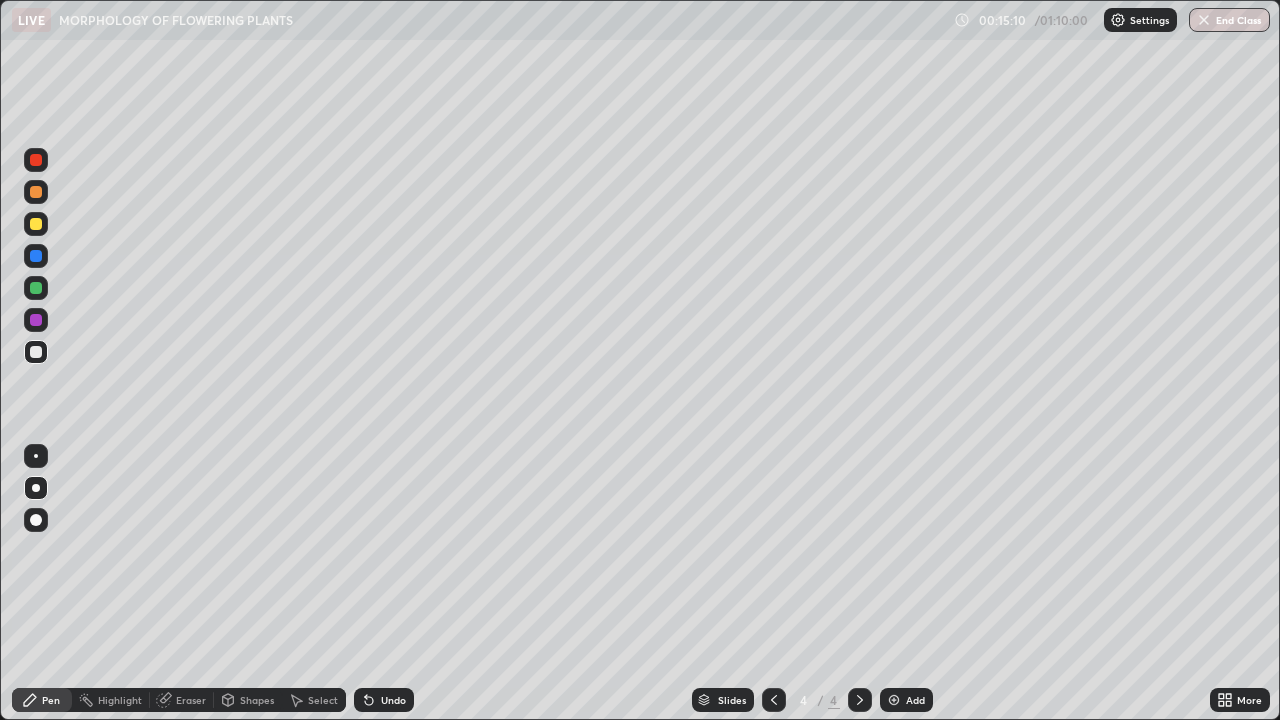 click at bounding box center [36, 224] 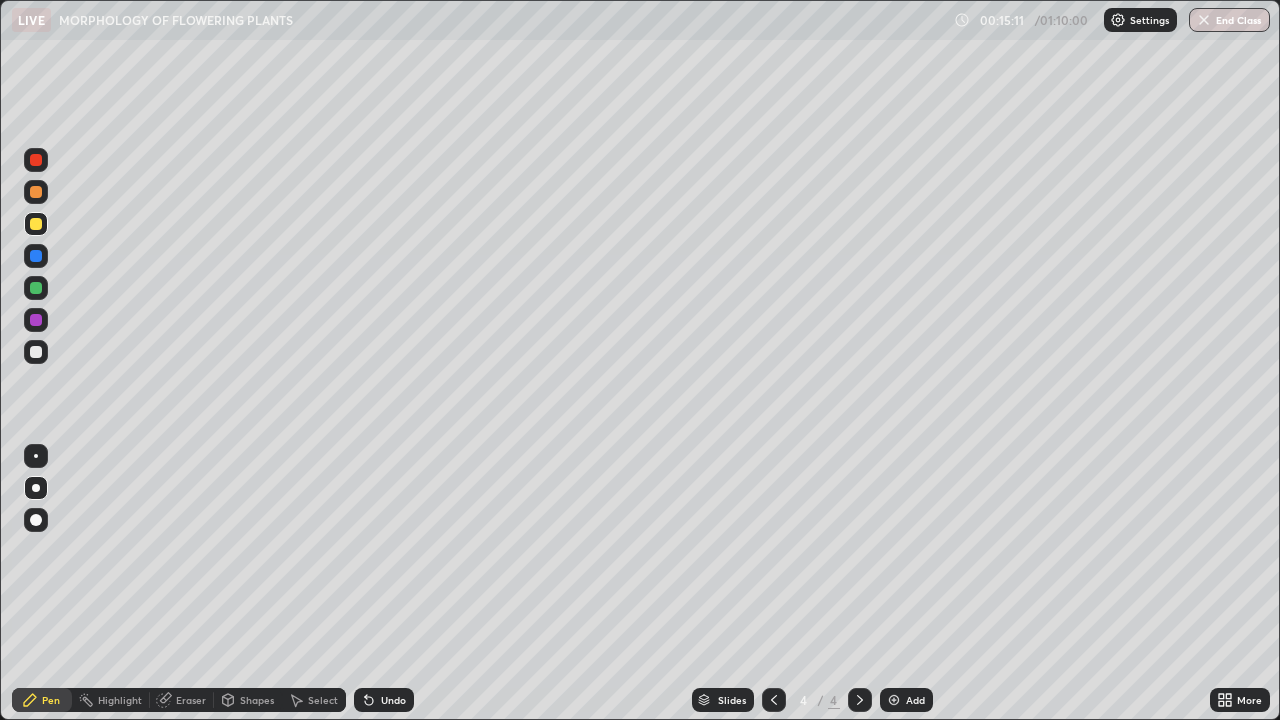click at bounding box center (36, 320) 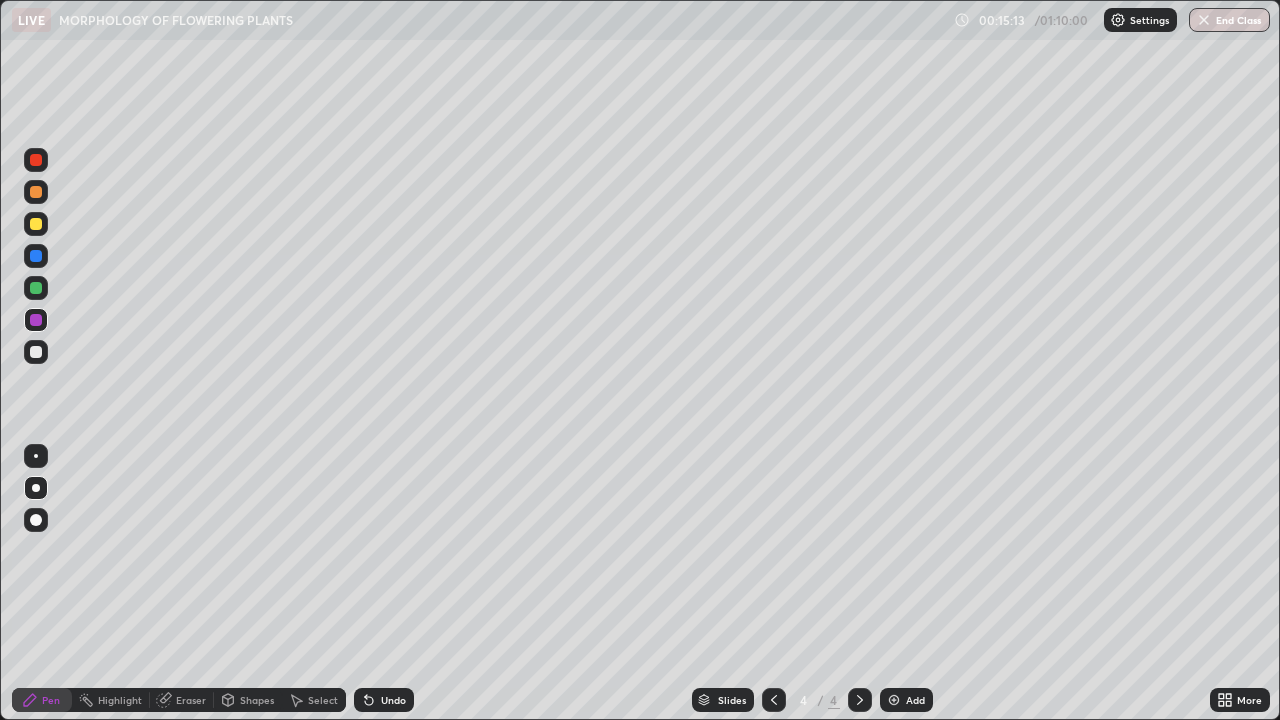 click at bounding box center [36, 352] 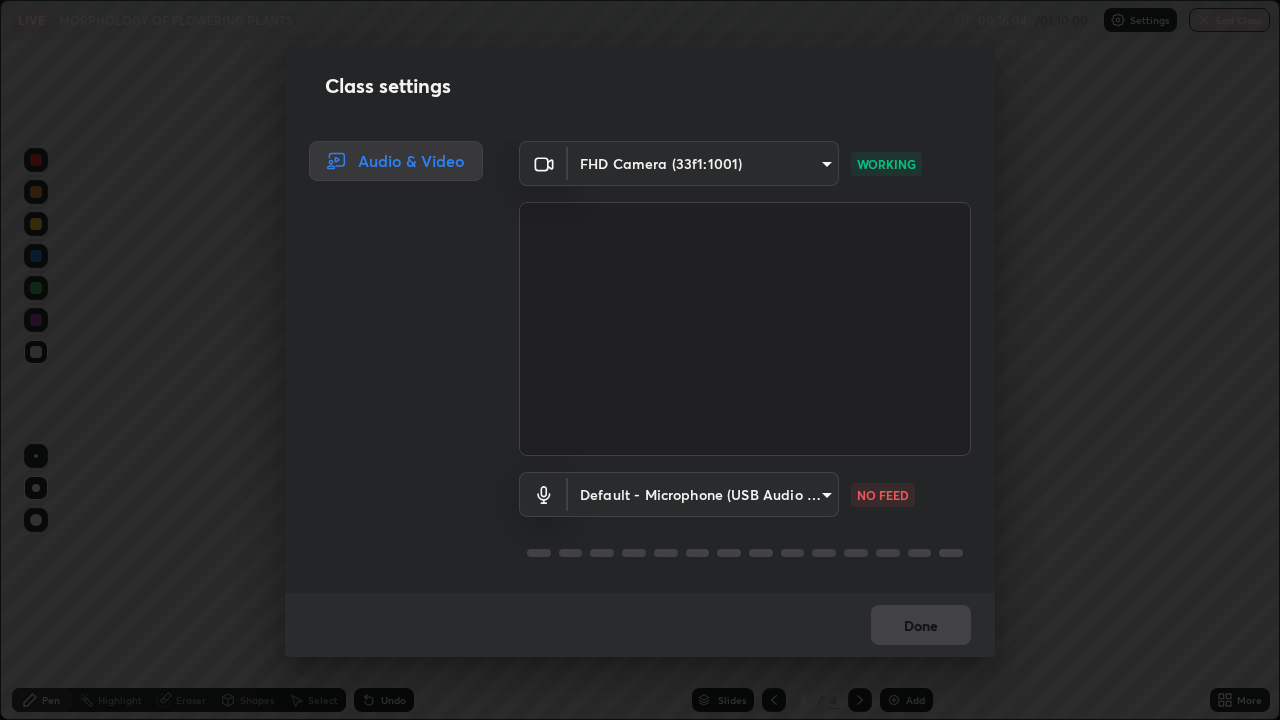 click on "Class settings Audio & Video FHD Camera (33f1:1001) [HASH] WORKING Default - Microphone (USB Audio Device) default NO FEED Done" at bounding box center (640, 360) 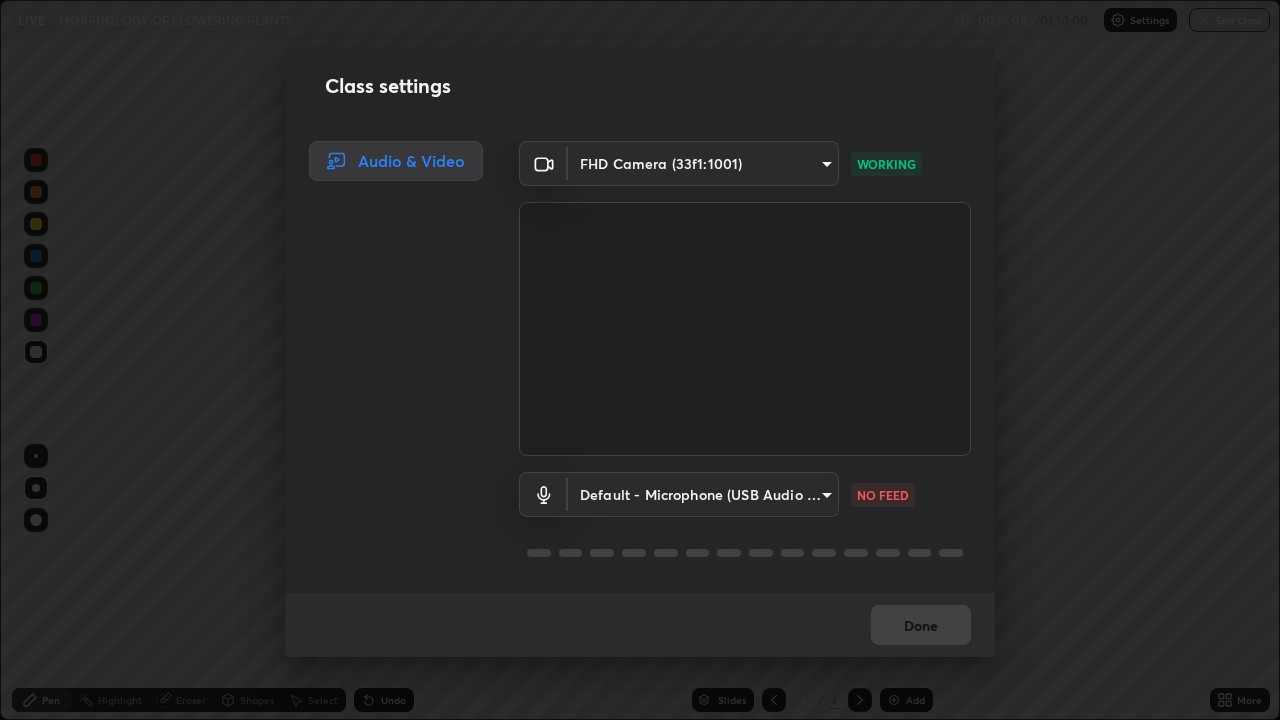 click on "Erase all LIVE MORPHOLOGY OF FLOWERING PLANTS 00:16:08 /  01:10:00 Settings End Class Setting up your live class MORPHOLOGY OF FLOWERING PLANTS • L84 of Botany [FIRST] [LAST] Pen Highlight Eraser Shapes Select Undo Slides 4 / 4 Add More Enable hand raising Enable raise hand to speak to learners. Once enabled, chat will be turned off temporarily. Enable x   No doubts shared Encourage your learners to ask a doubt for better clarity Report an issue Reason for reporting Buffering Chat not working Audio - Video sync issue Educator video quality low ​ Attach an image Report Class settings Audio & Video FHD Camera (33f1:1001) [HASH] WORKING Default - Microphone (USB Audio Device) default NO FEED Done" at bounding box center (640, 360) 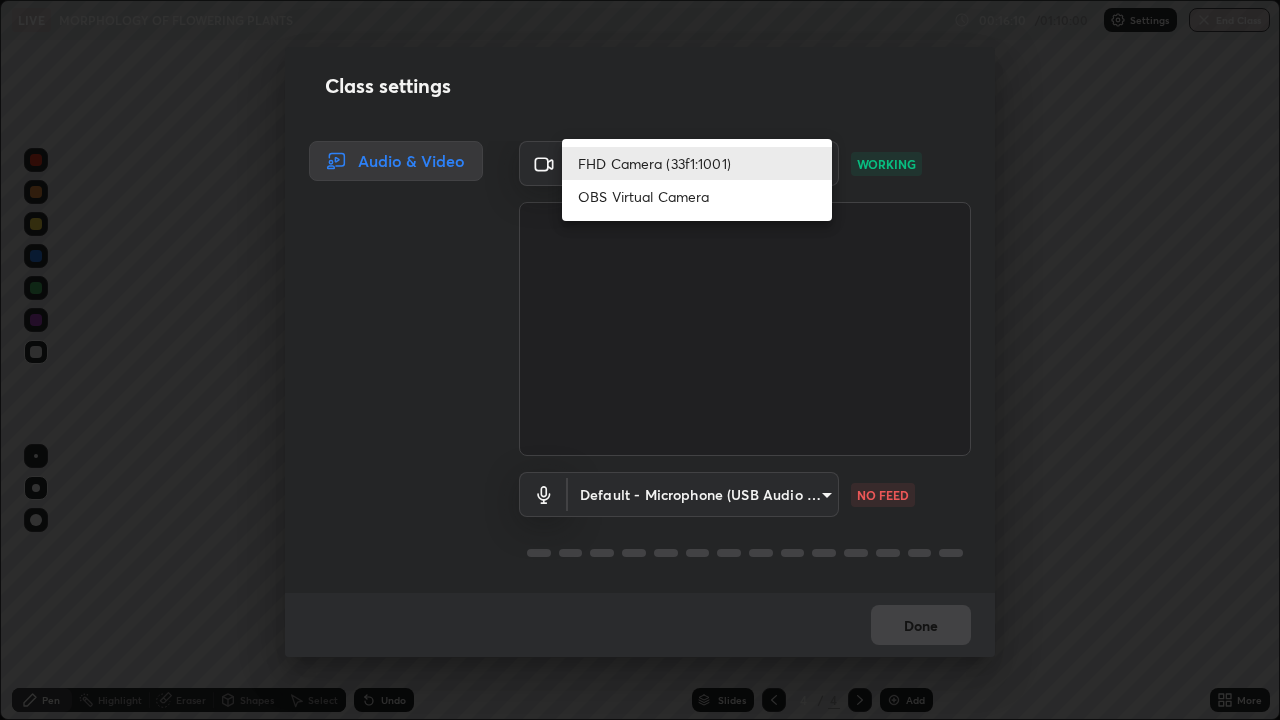 click on "OBS Virtual Camera" at bounding box center [697, 196] 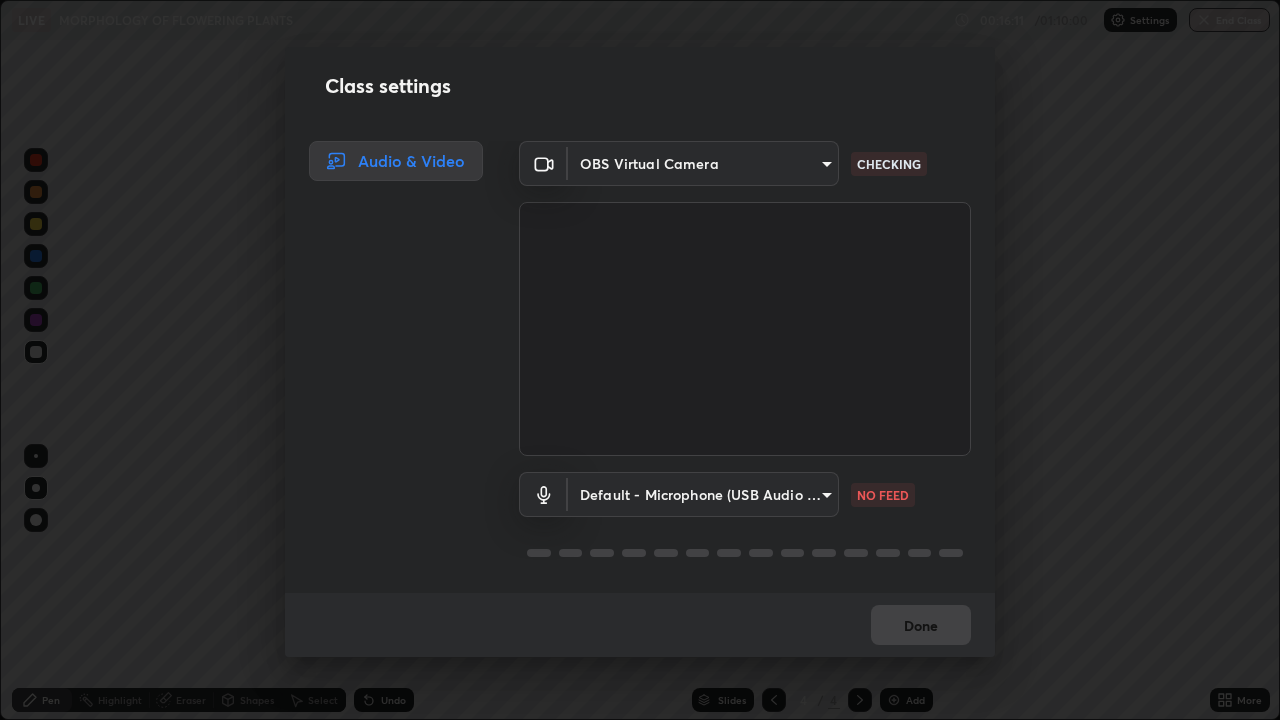 click on "Erase all LIVE MORPHOLOGY OF FLOWERING PLANTS 00:16:11 /  01:10:00 Settings End Class Setting up your live class MORPHOLOGY OF FLOWERING PLANTS • L84 of Botany [FIRST] [LAST] Pen Highlight Eraser Shapes Select Undo Slides 4 / 4 Add More Enable hand raising Enable raise hand to speak to learners. Once enabled, chat will be turned off temporarily. Enable x   No doubts shared Encourage your learners to ask a doubt for better clarity Report an issue Reason for reporting Buffering Chat not working Audio - Video sync issue Educator video quality low ​ Attach an image Report Class settings Audio & Video OBS Virtual Camera [HASH] CHECKING Default - Microphone (USB Audio Device) default NO FEED Done" at bounding box center [640, 360] 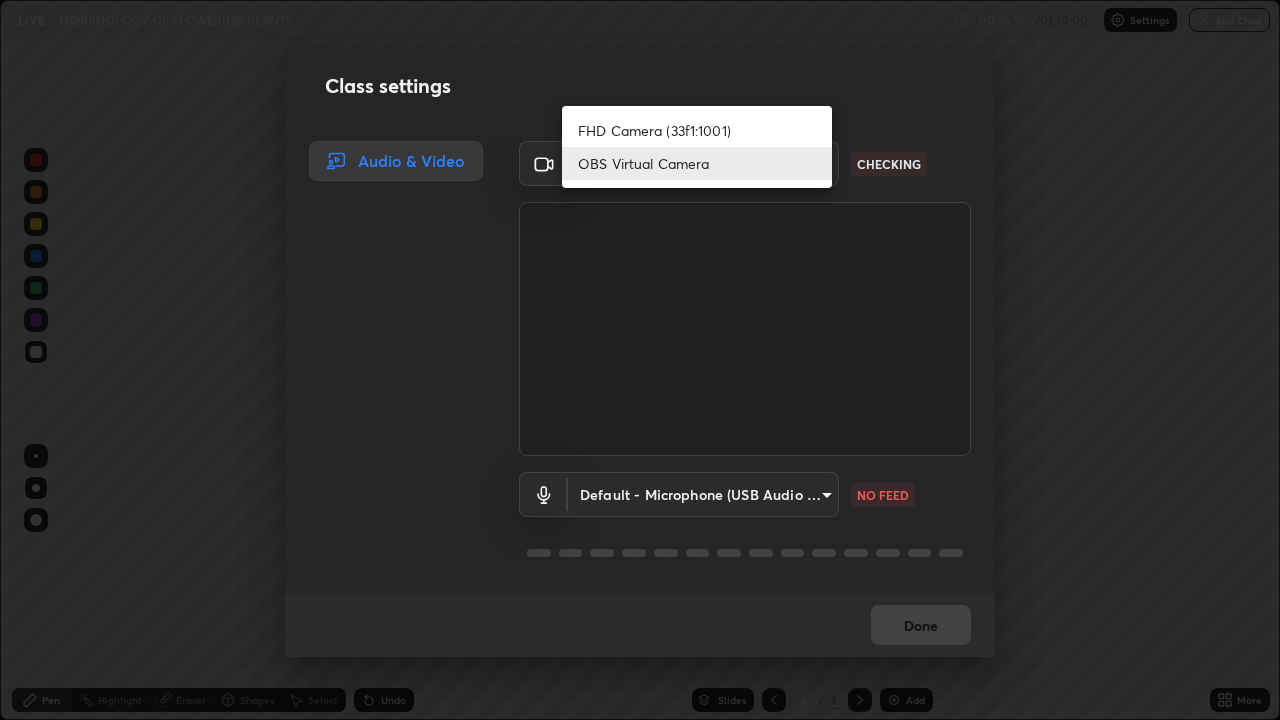 click on "FHD Camera (33f1:1001)" at bounding box center [697, 130] 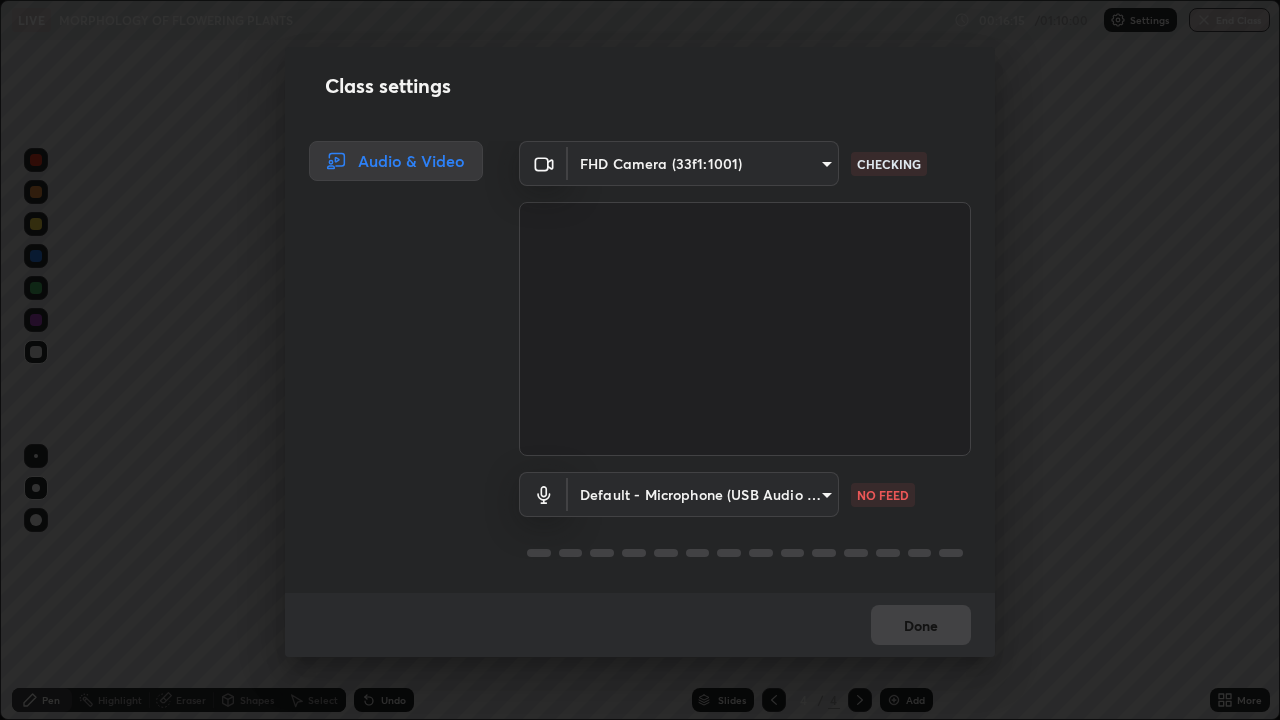 type on "[HASH]" 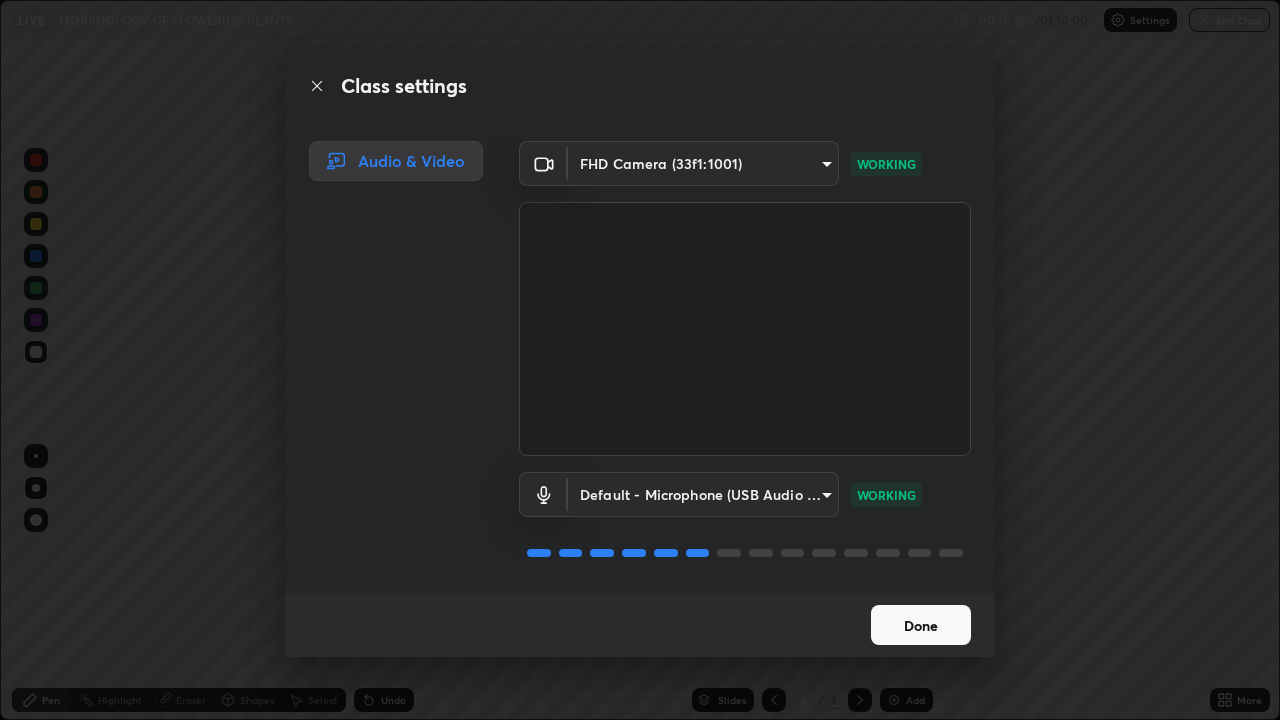click on "Done" at bounding box center (921, 625) 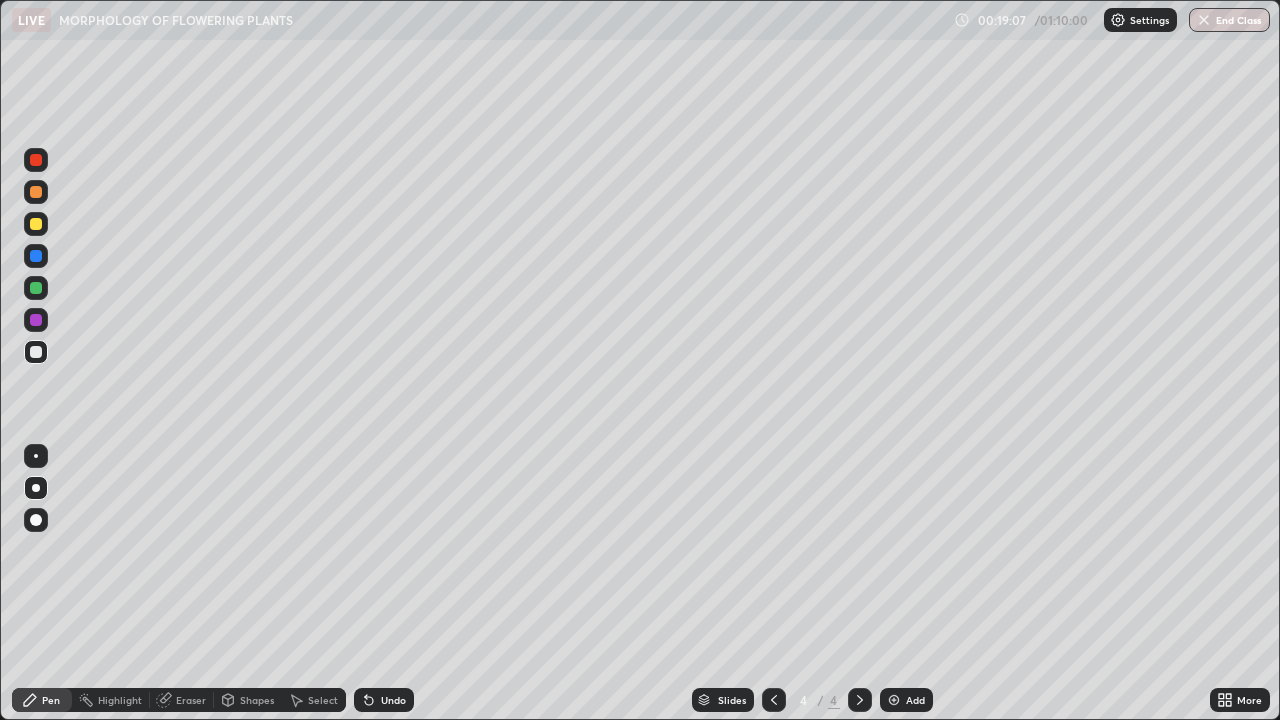 click on "Select" at bounding box center (314, 700) 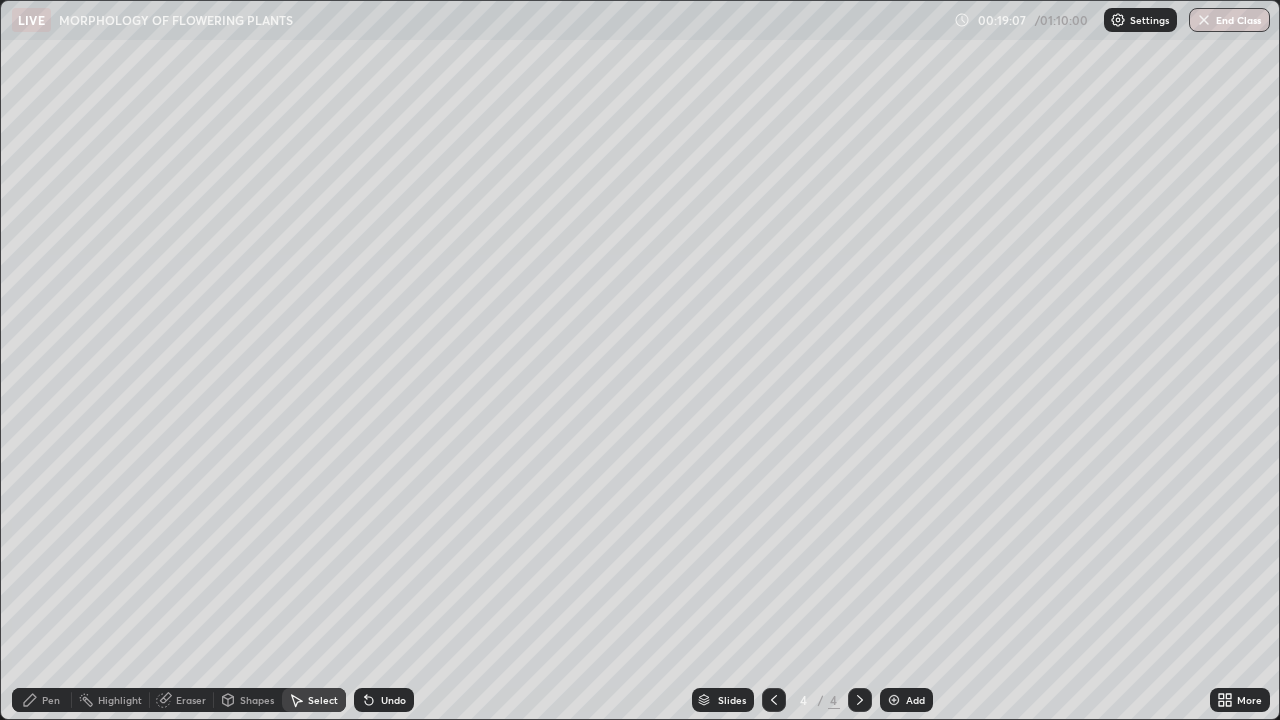 click on "Undo" at bounding box center [393, 700] 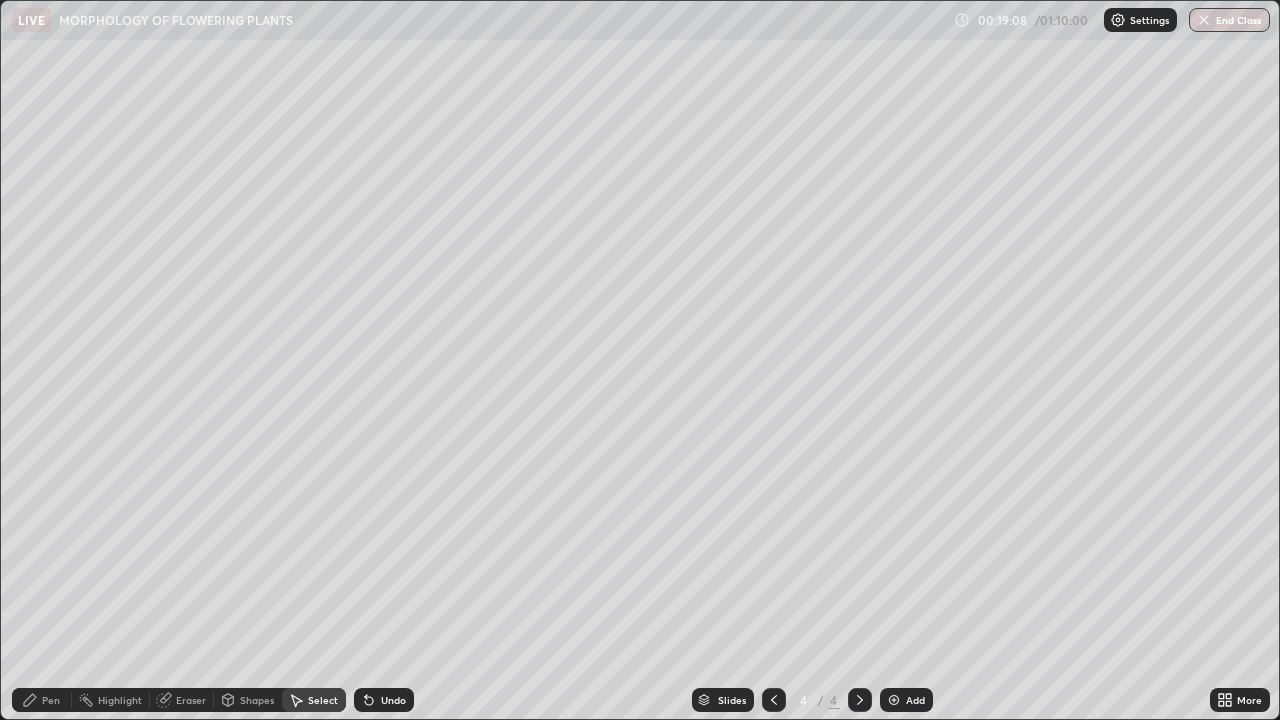 click on "Undo" at bounding box center (384, 700) 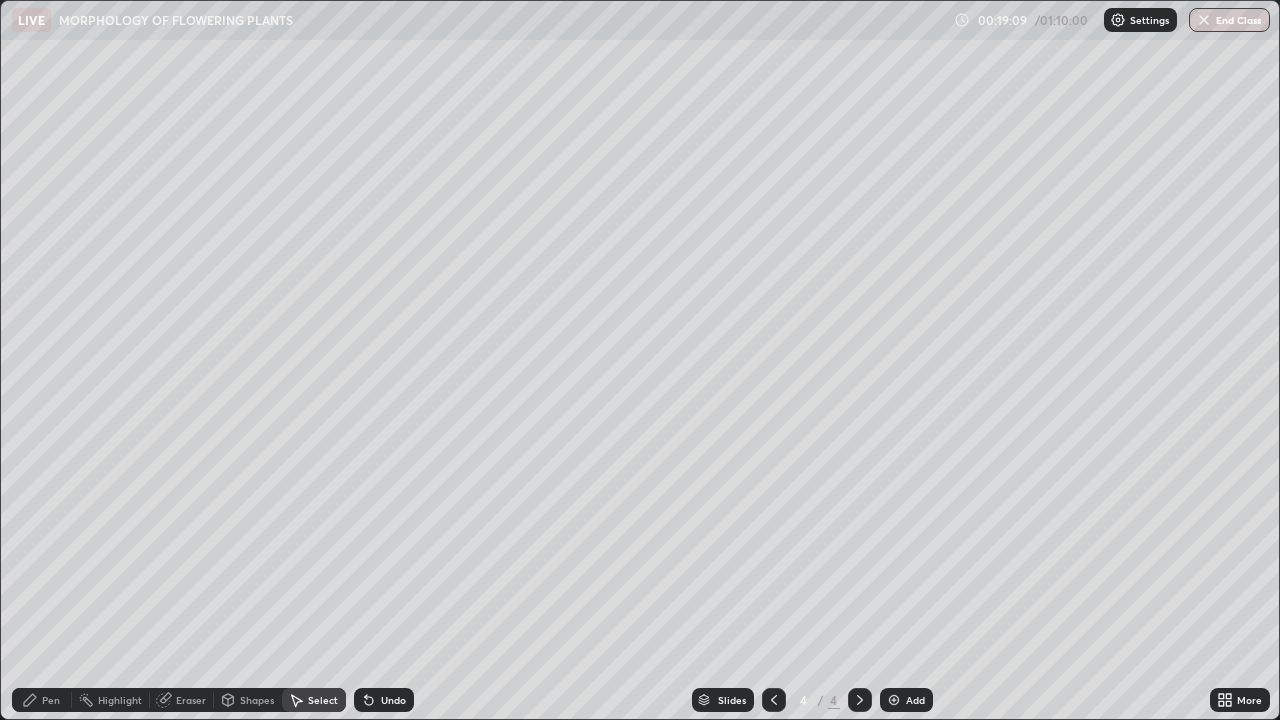 click on "0 ° Undo Copy Duplicate Duplicate to new slide Delete" at bounding box center (640, 360) 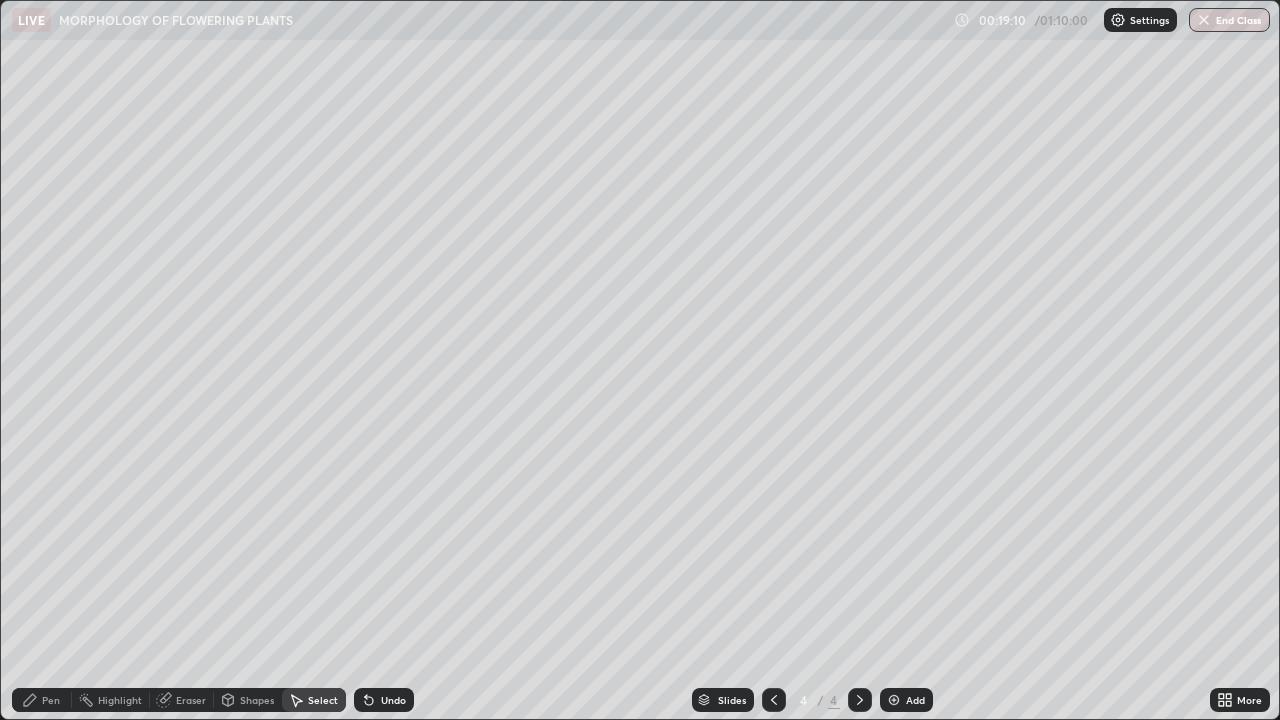 click on "Pen" at bounding box center [42, 700] 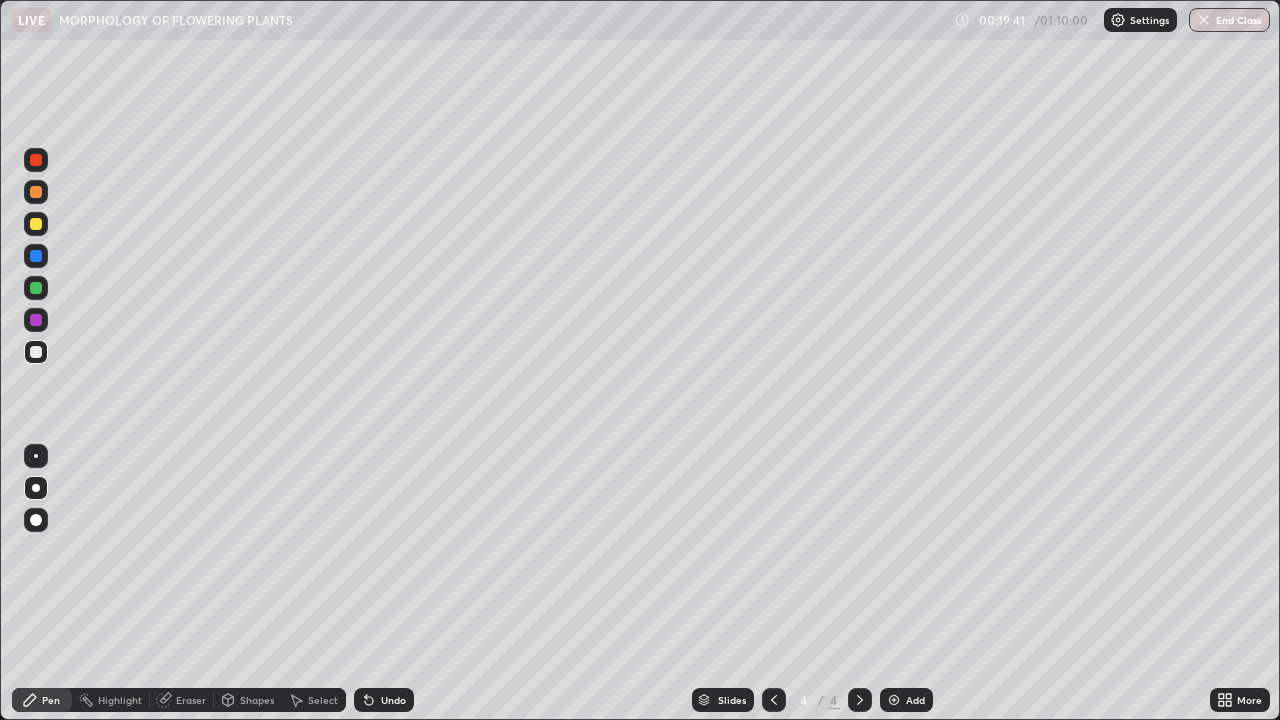 click on "Eraser" at bounding box center (182, 700) 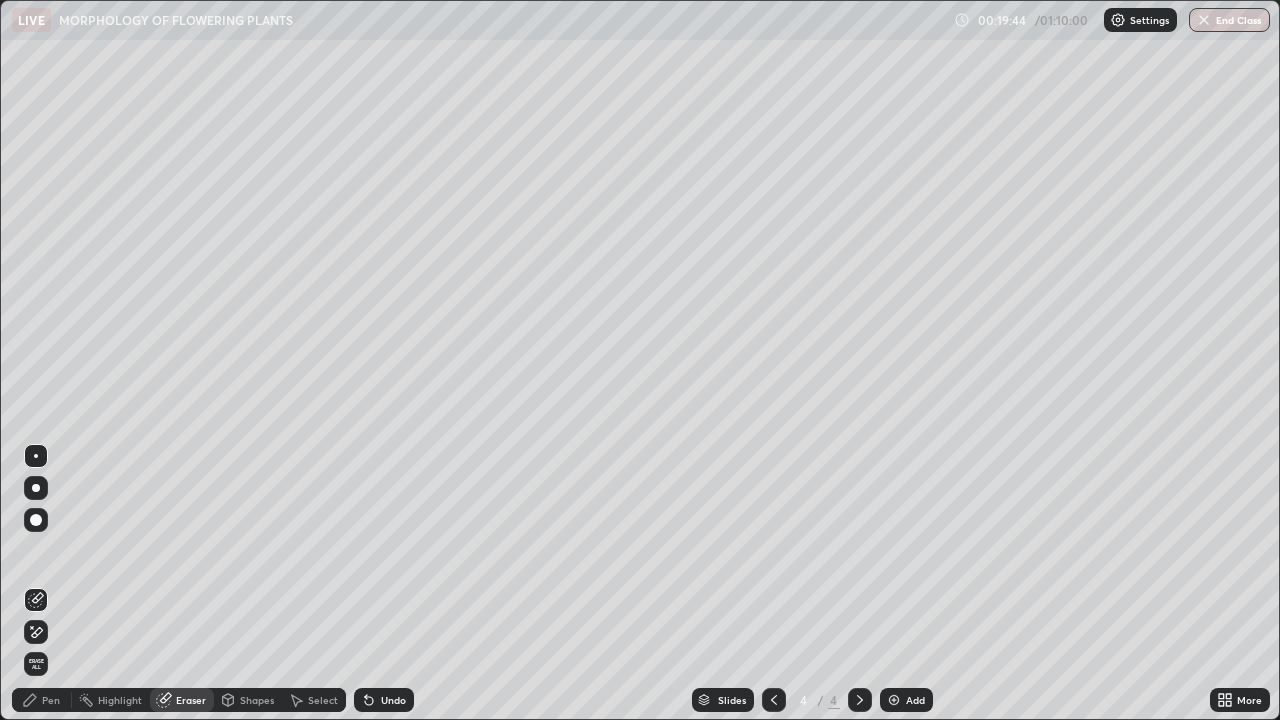 click on "Pen" at bounding box center [51, 700] 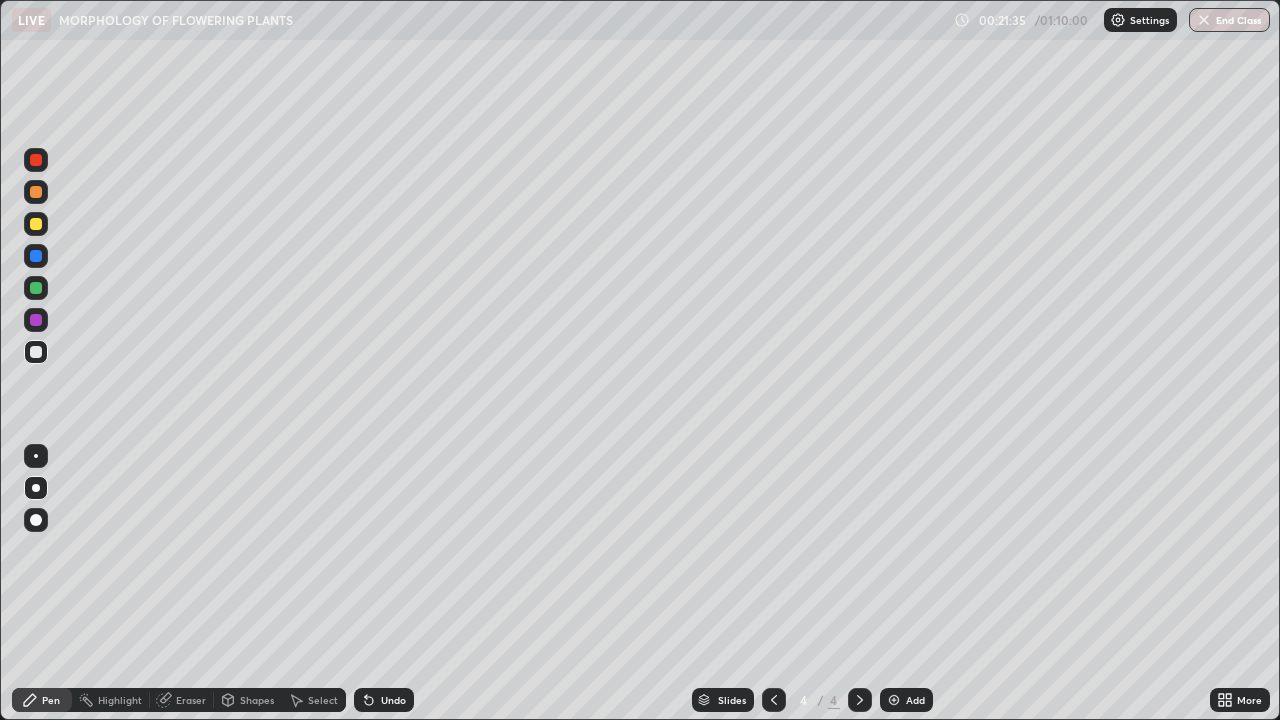 click on "Highlight" at bounding box center [111, 700] 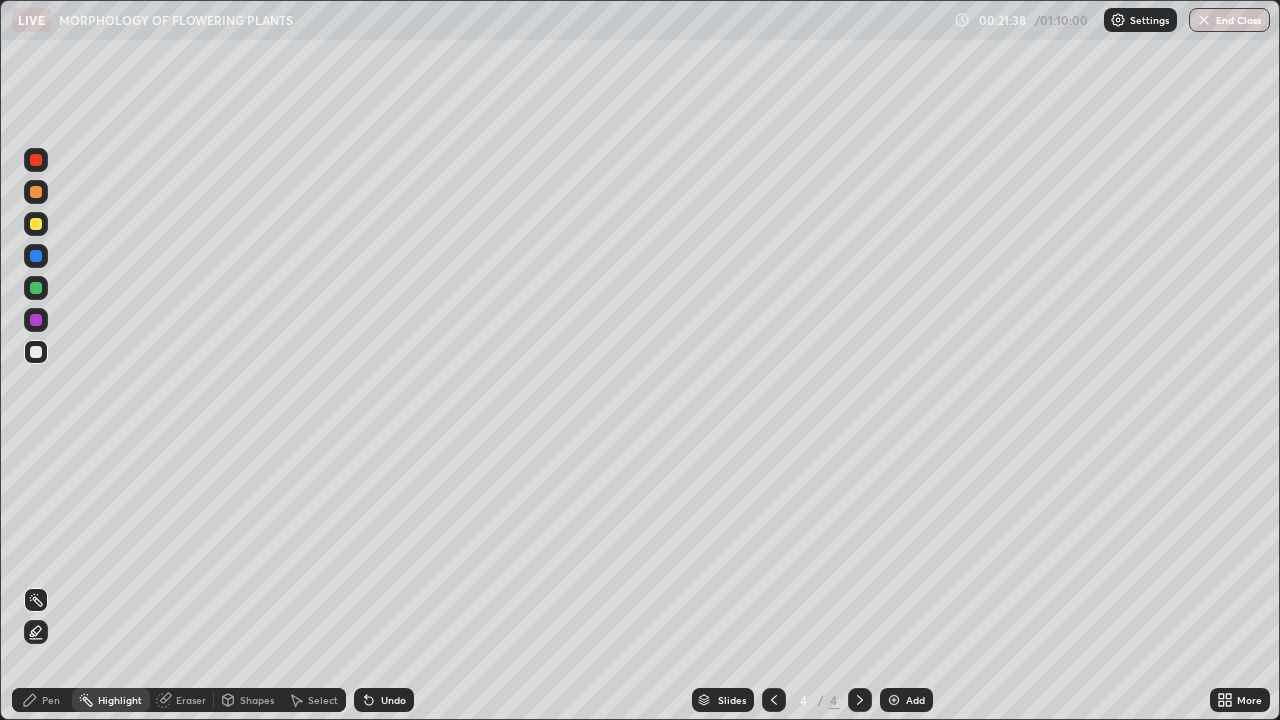 click on "Pen" at bounding box center (42, 700) 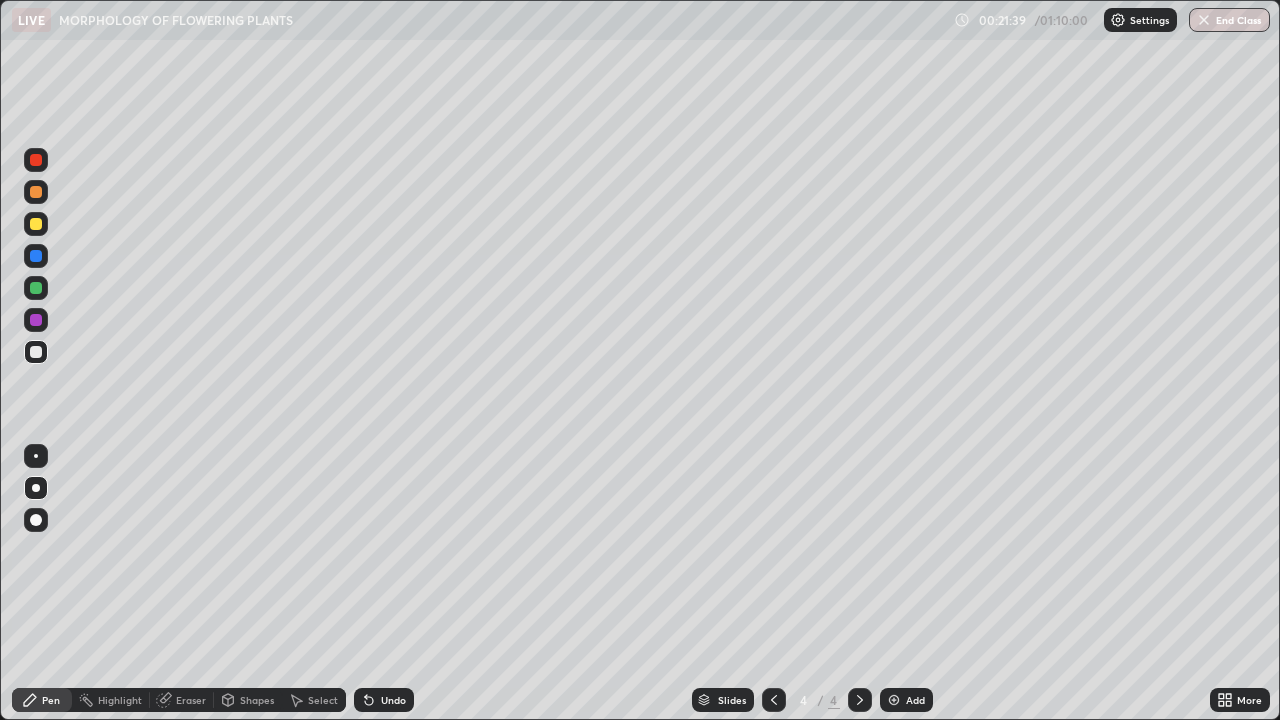 click at bounding box center [36, 456] 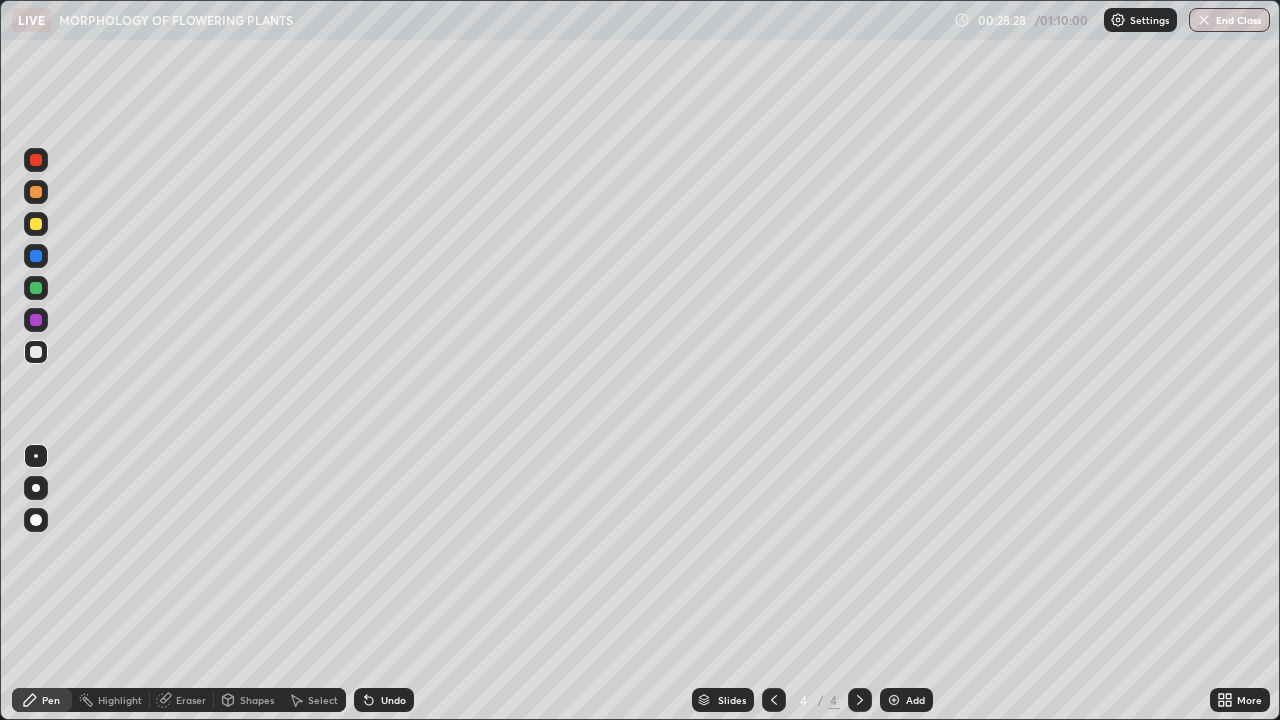 click at bounding box center [36, 488] 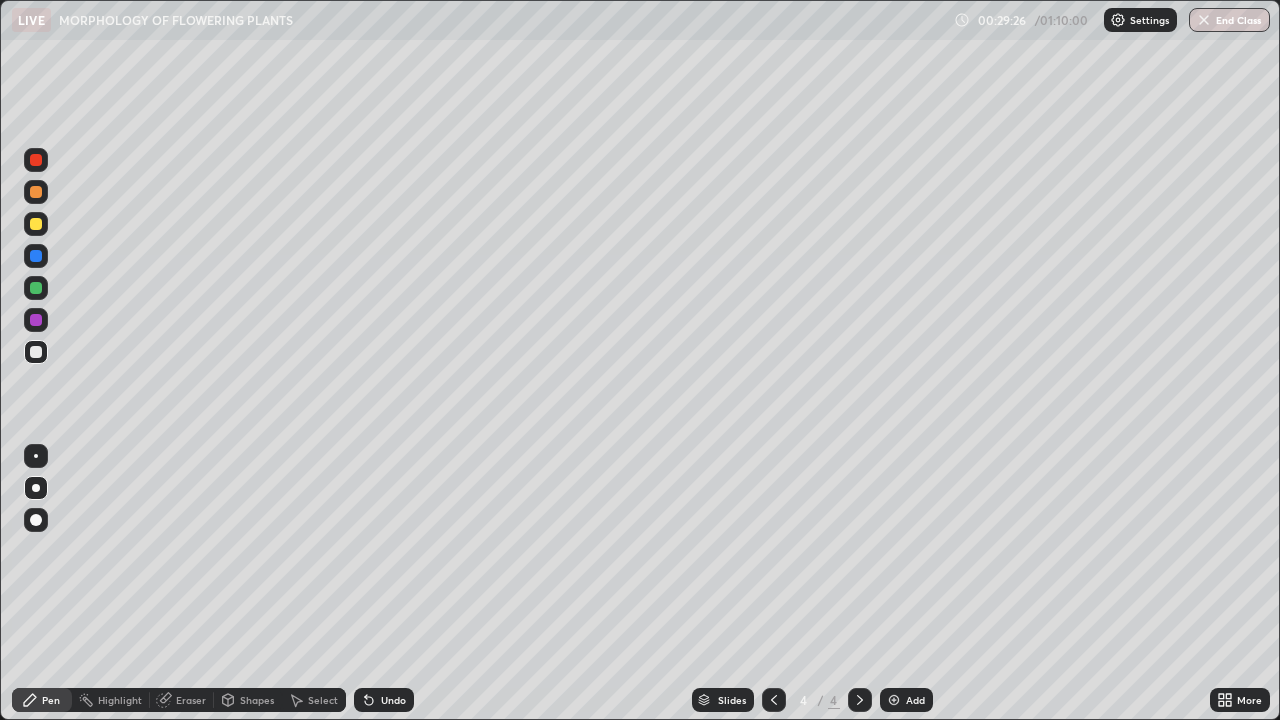 click at bounding box center (894, 700) 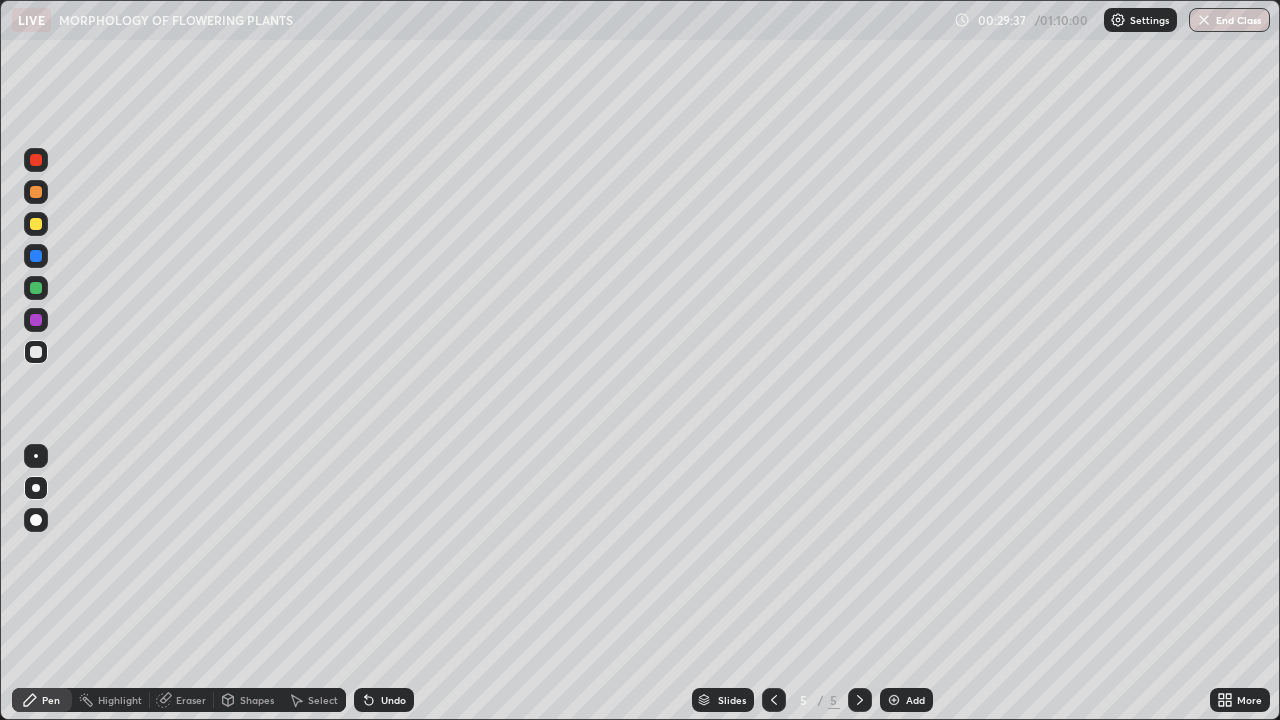 click at bounding box center [36, 224] 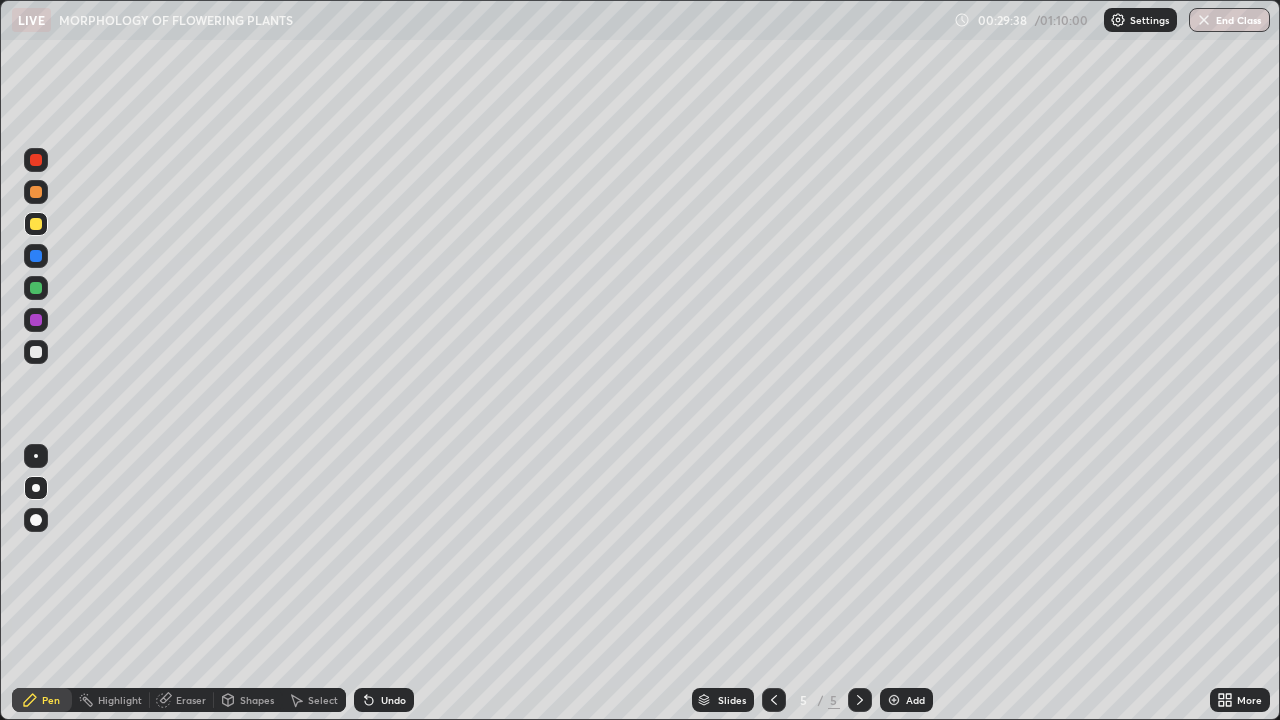 click at bounding box center (36, 520) 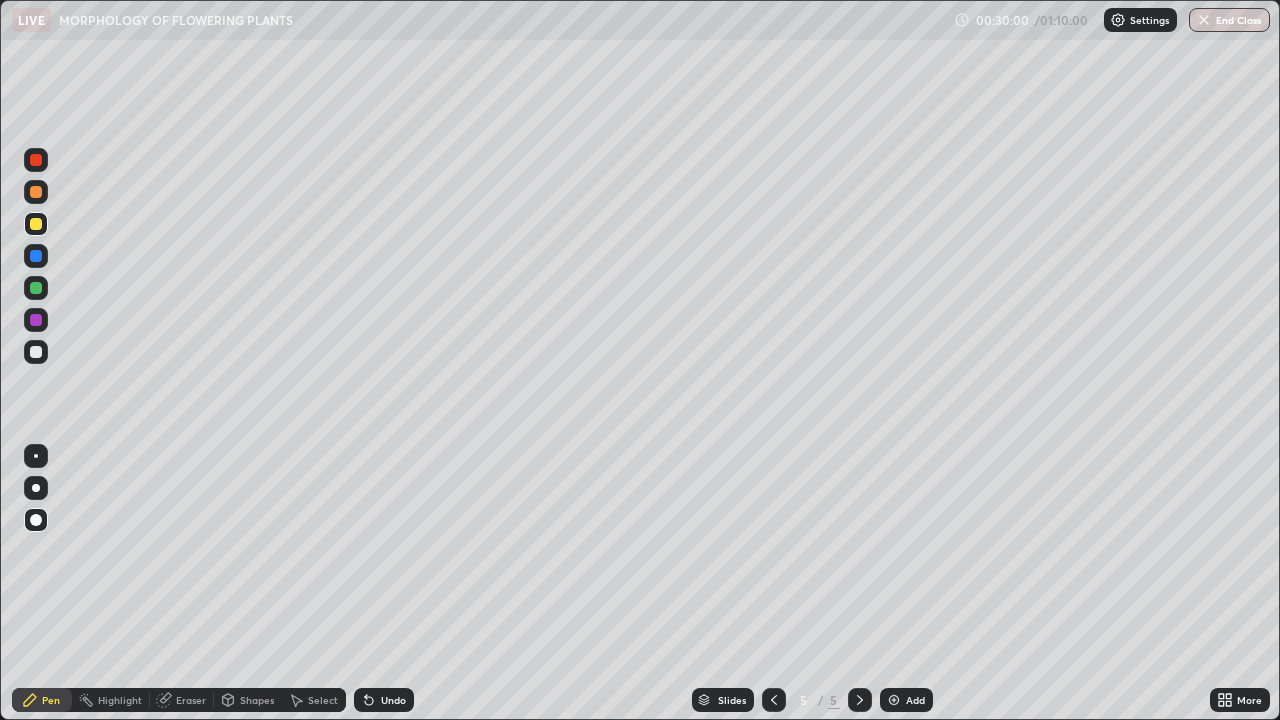 click on "Shapes" at bounding box center [257, 700] 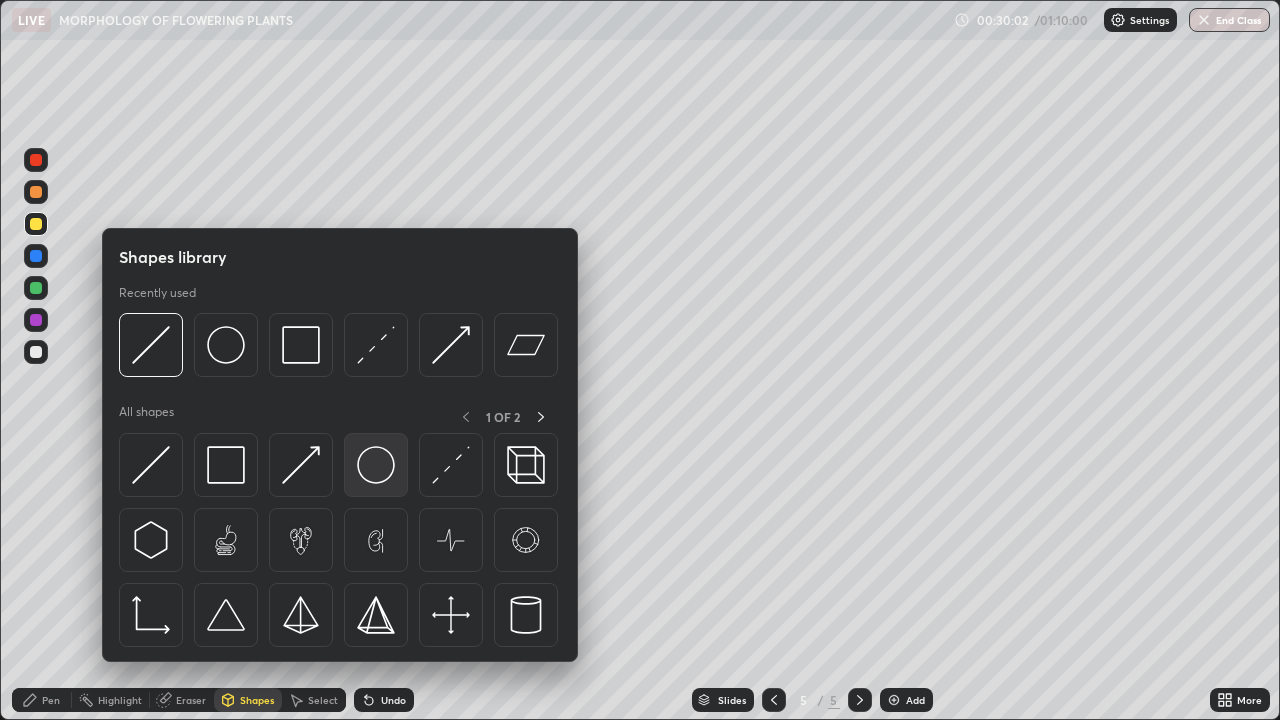 click at bounding box center [376, 465] 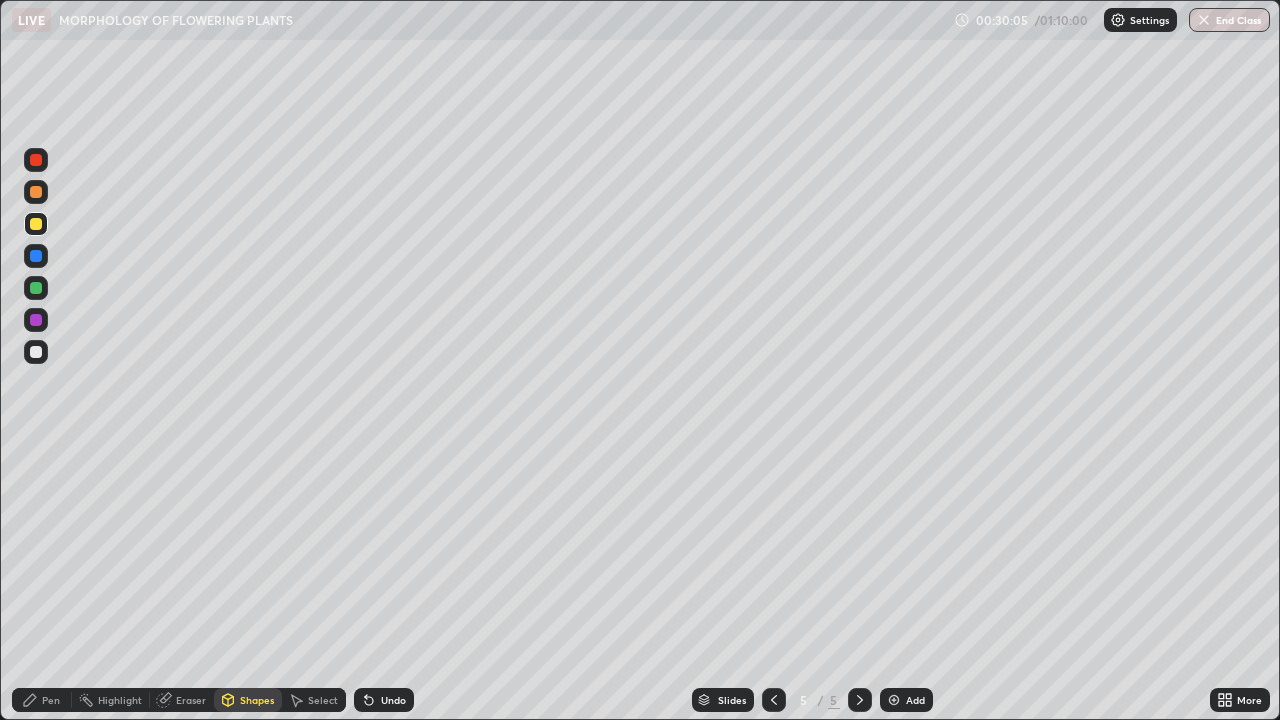 click on "Shapes" at bounding box center [257, 700] 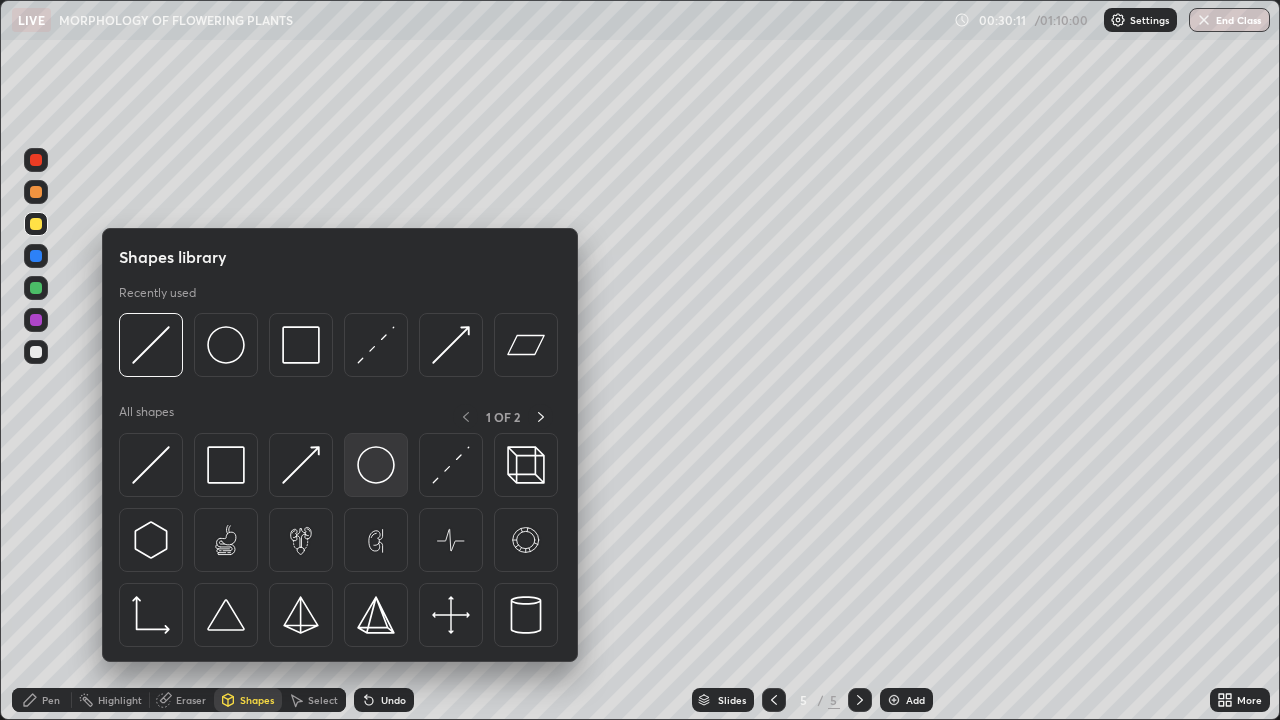 click at bounding box center [376, 465] 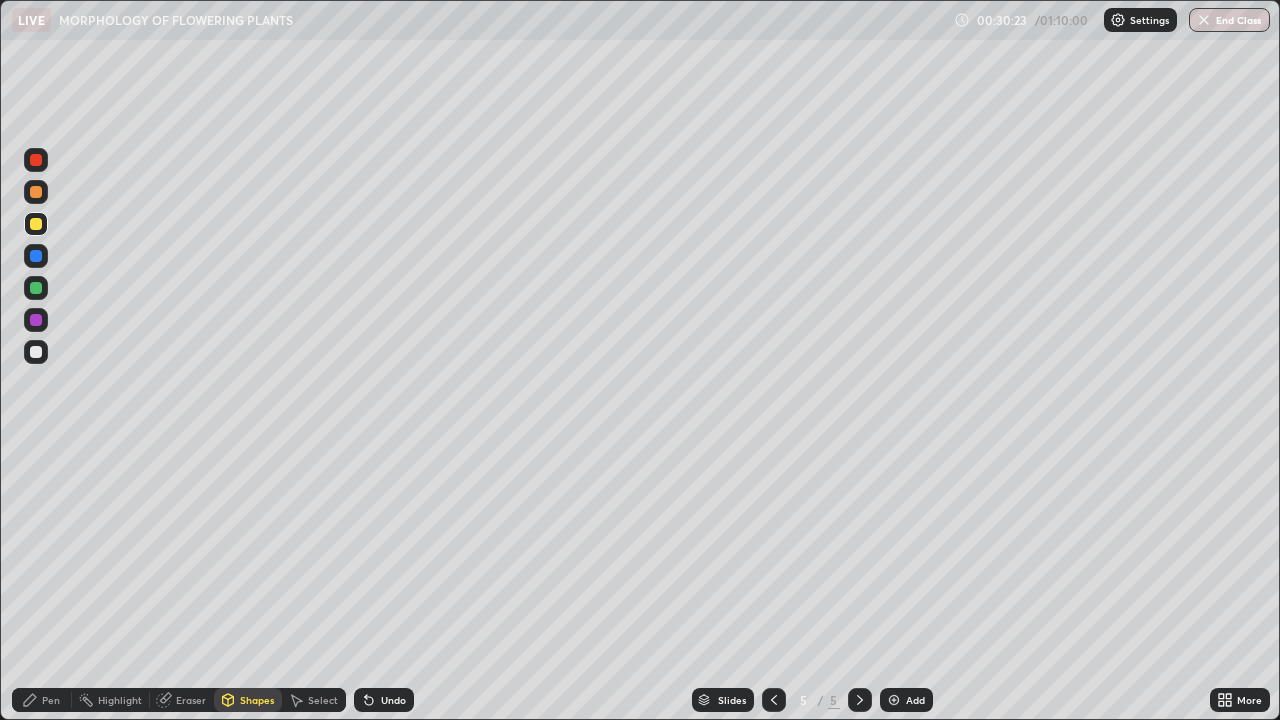 click on "Select" at bounding box center [323, 700] 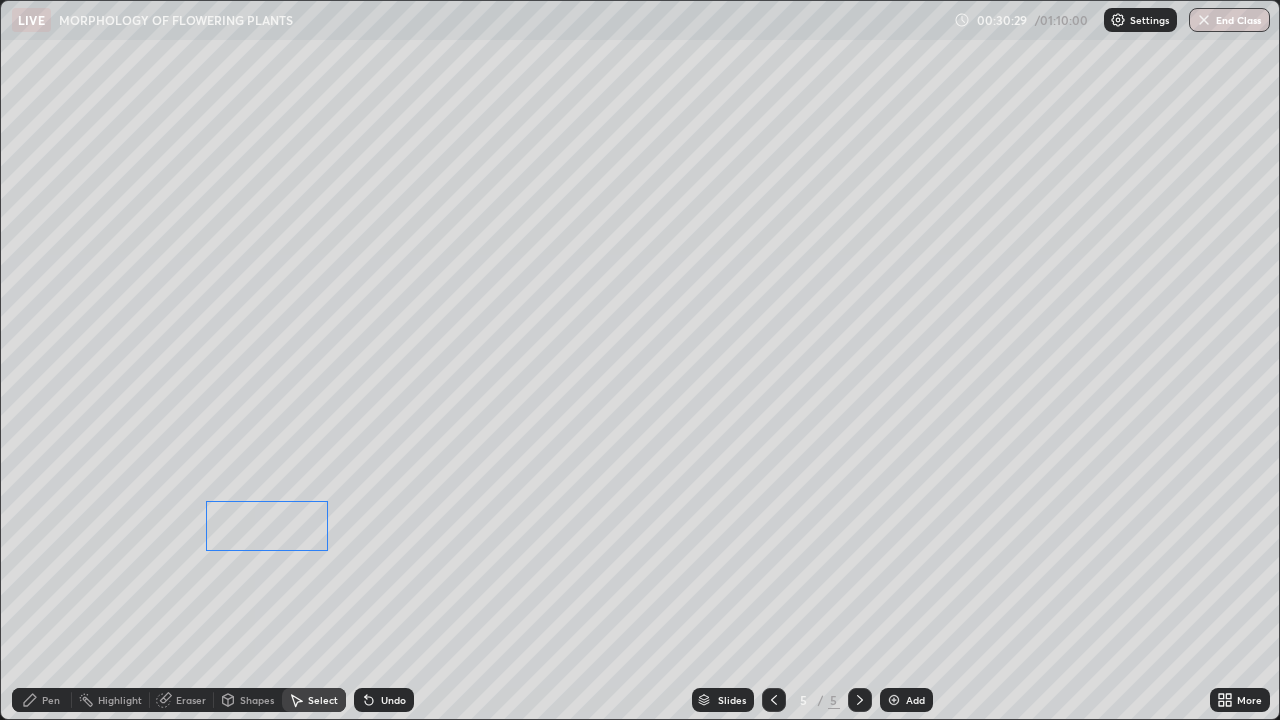 click on "0 ° Undo Copy Duplicate Duplicate to new slide Delete" at bounding box center (640, 360) 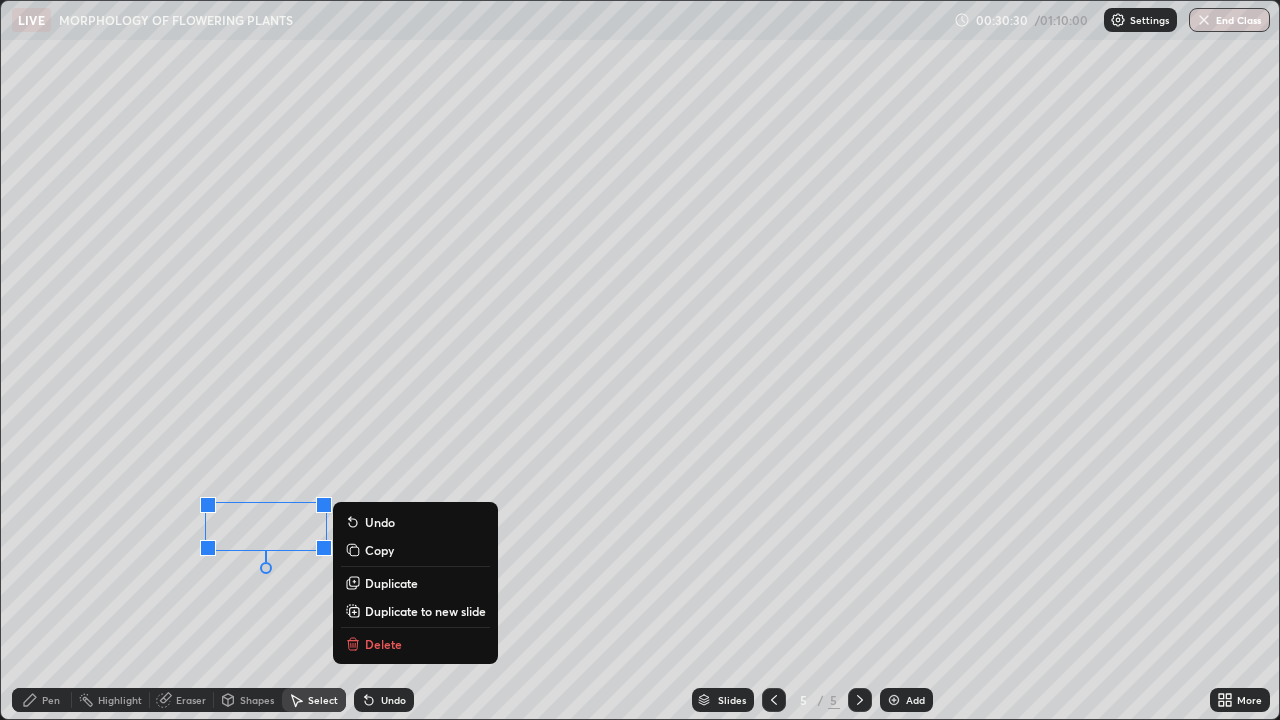 click on "Pen" at bounding box center [42, 700] 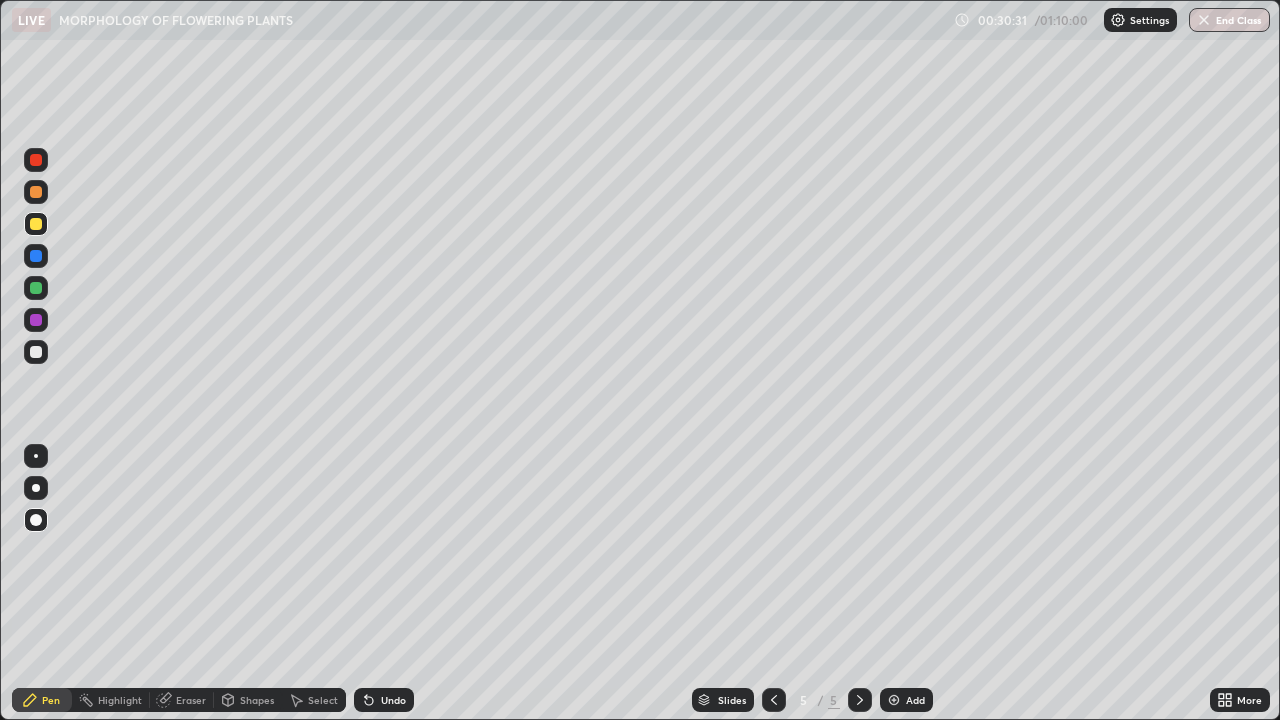 click on "Eraser" at bounding box center [182, 700] 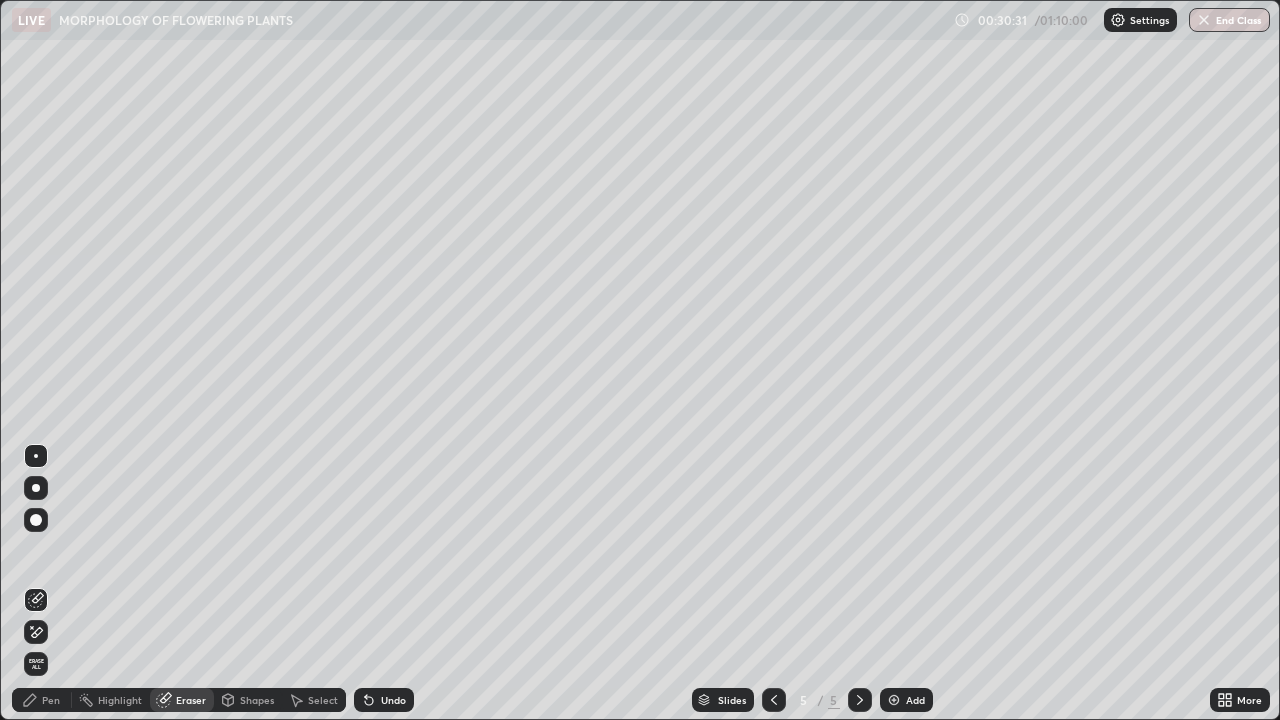 click on "Eraser" at bounding box center (182, 700) 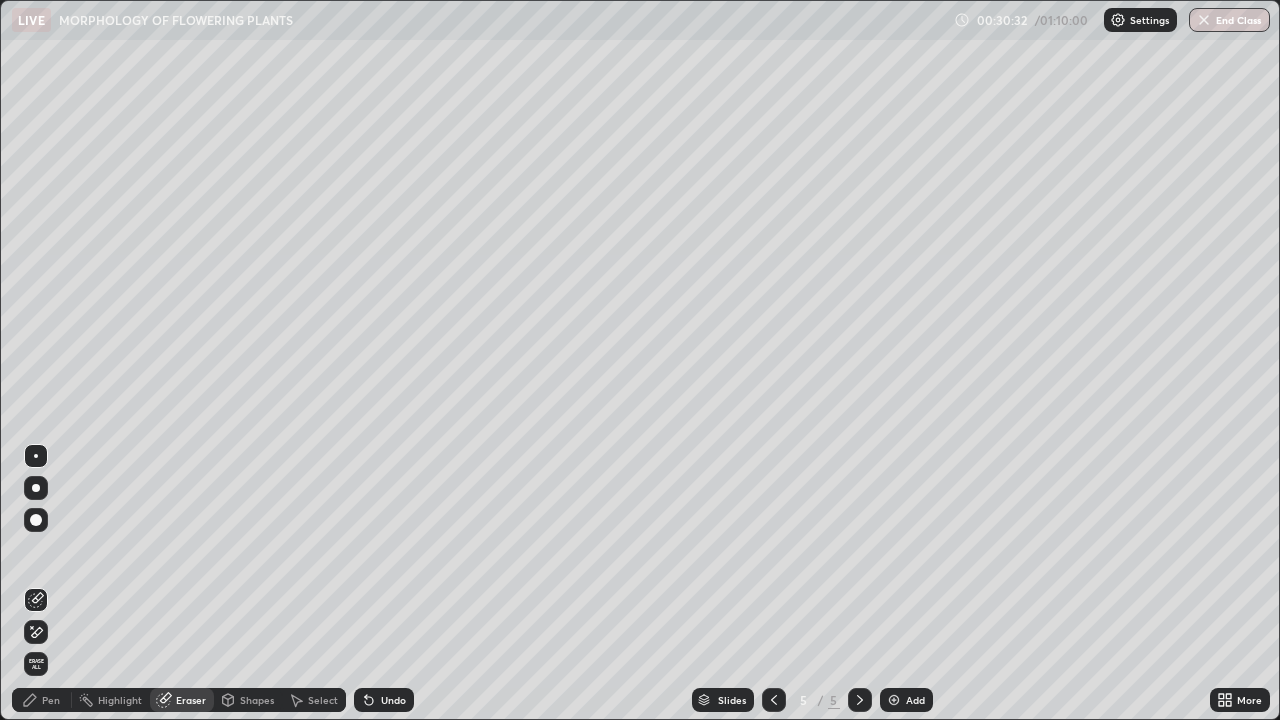 click at bounding box center [36, 456] 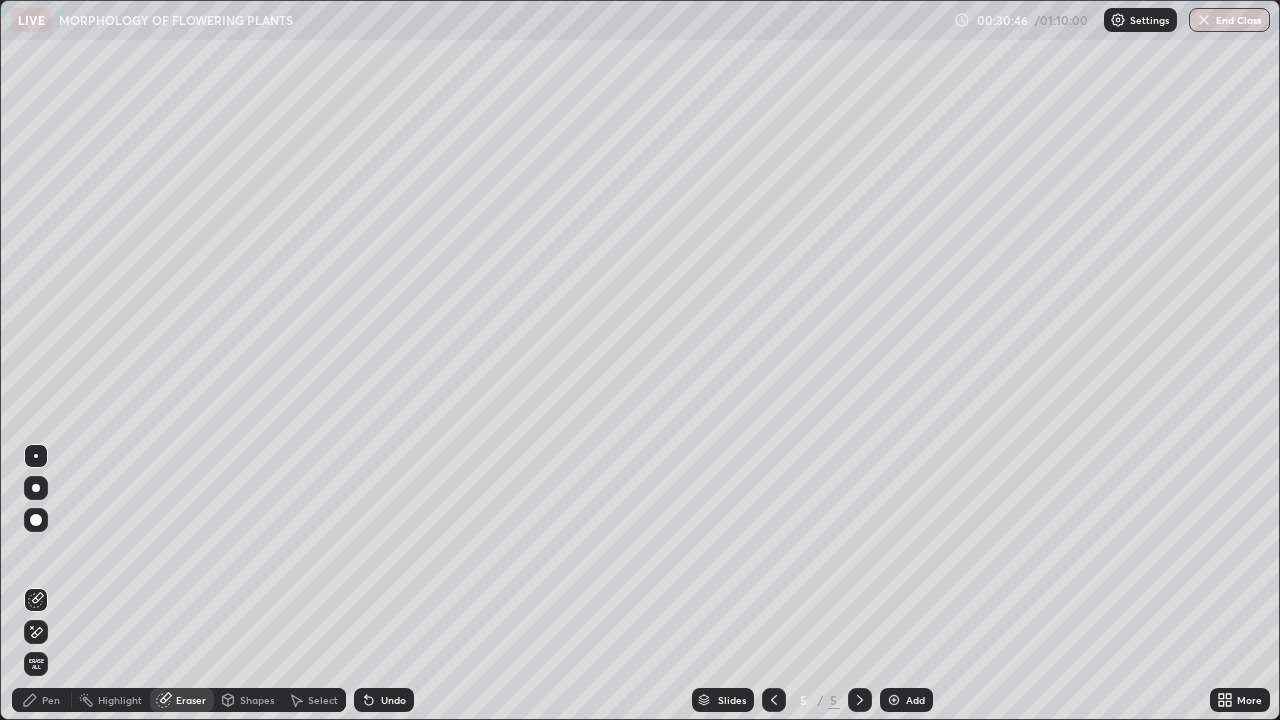 click at bounding box center (36, 488) 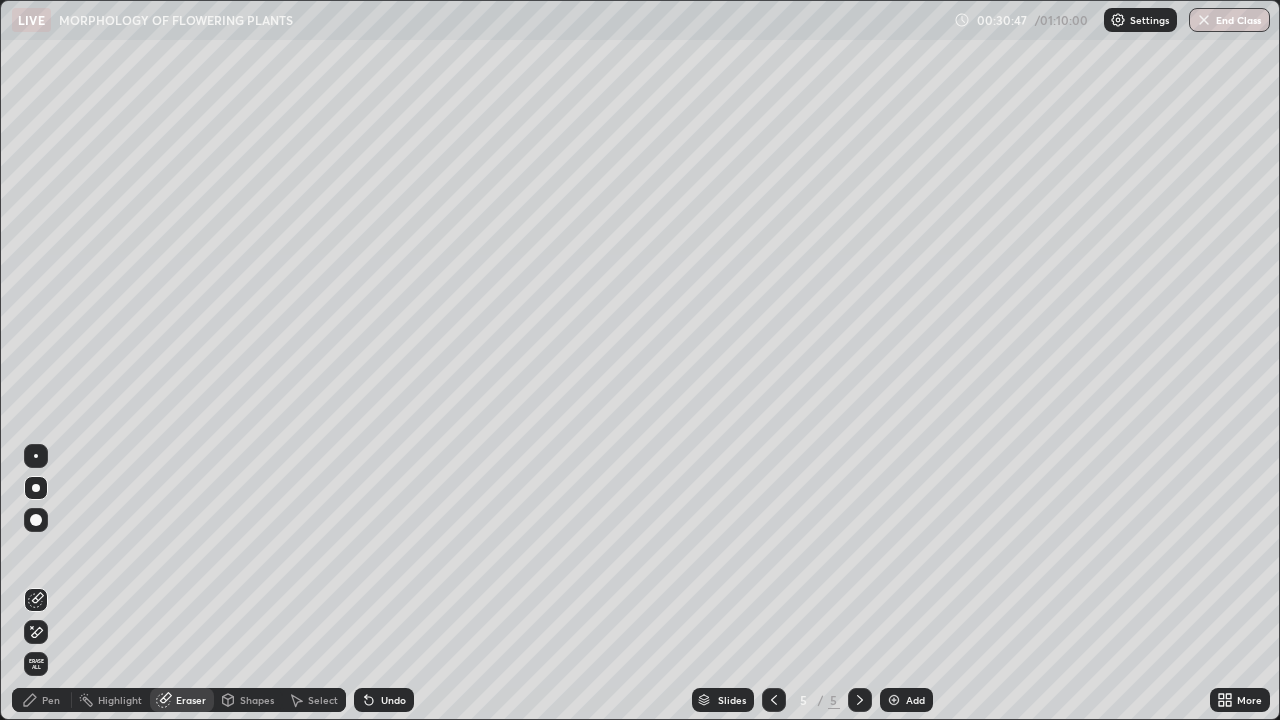click on "Pen" at bounding box center (42, 700) 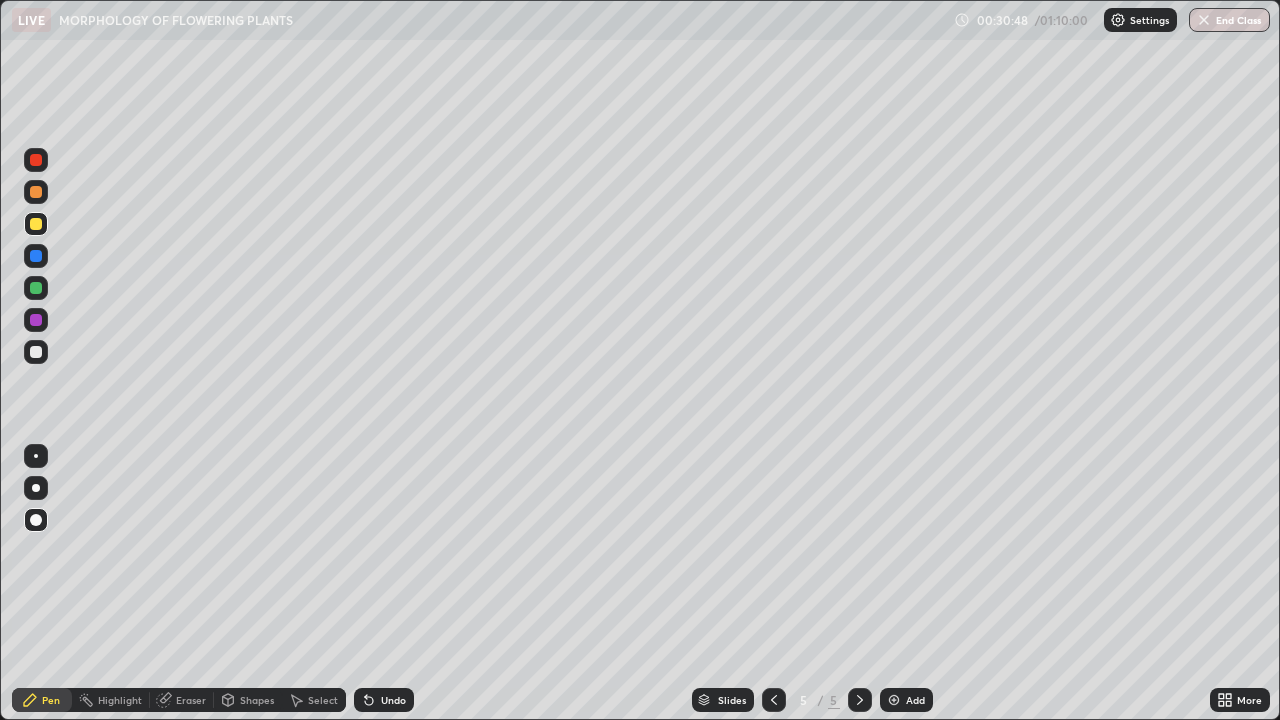 click at bounding box center (36, 352) 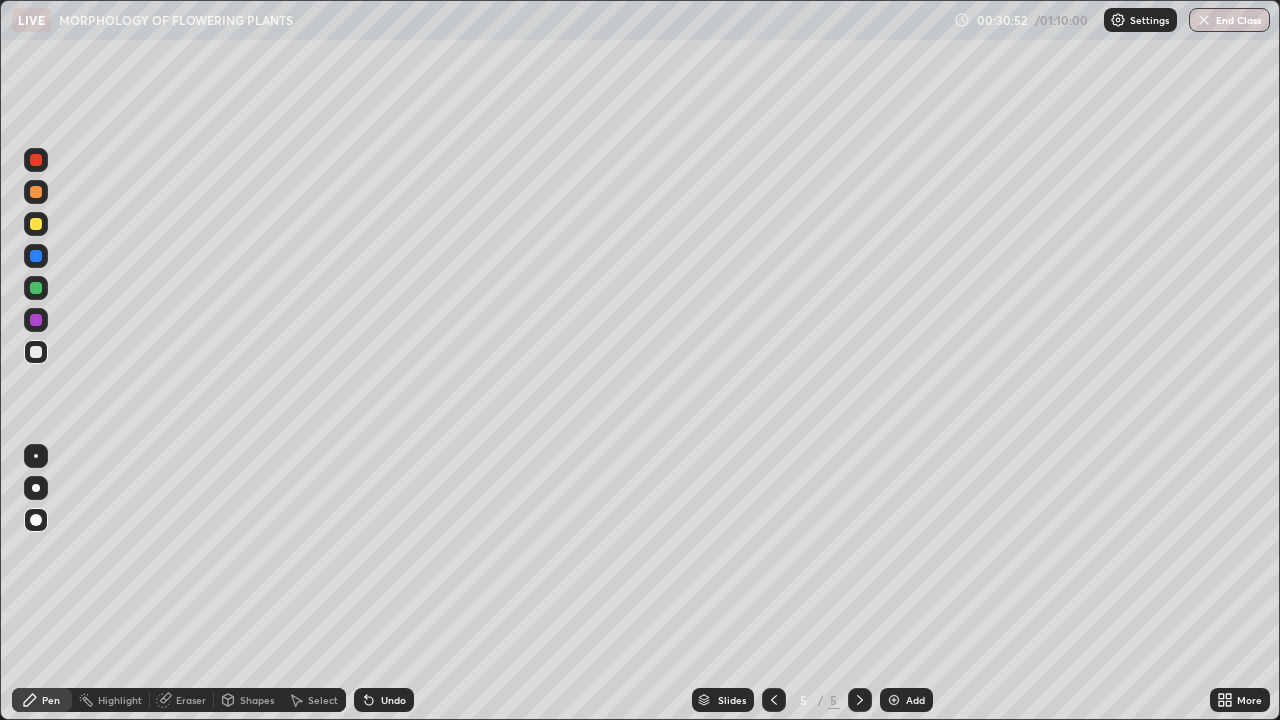 click at bounding box center [36, 456] 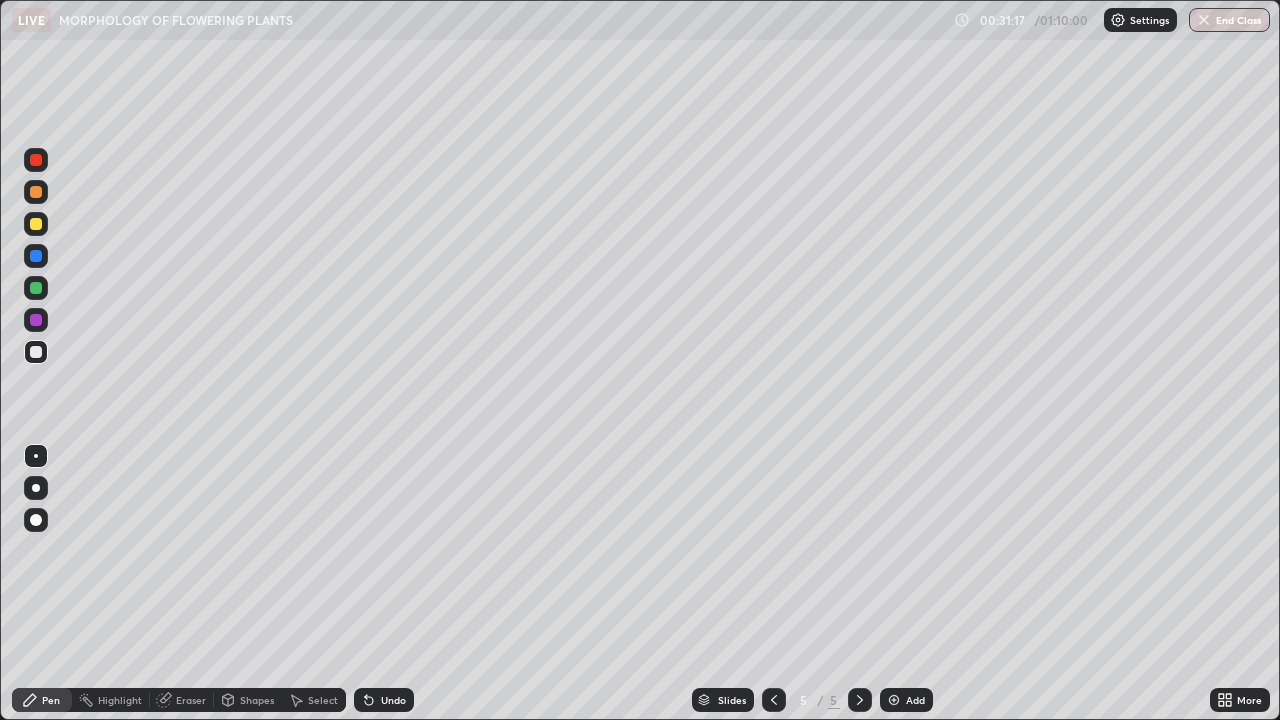click on "Shapes" at bounding box center (257, 700) 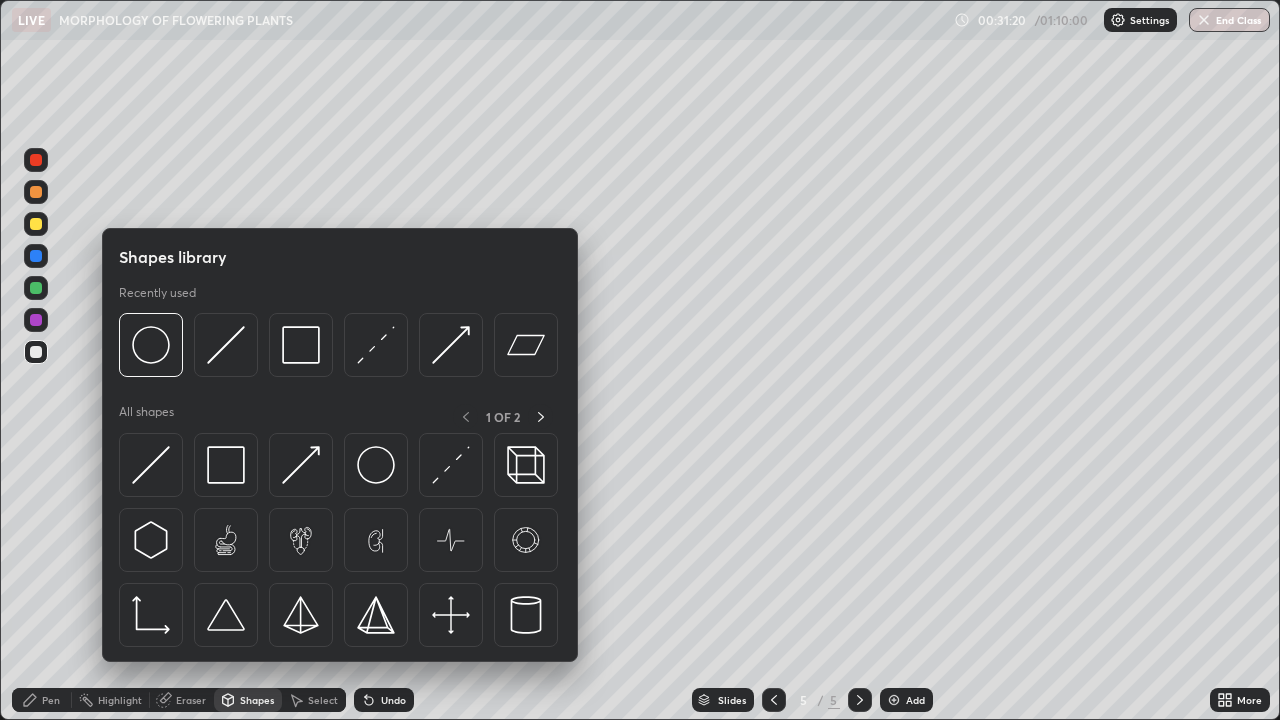 click at bounding box center [36, 288] 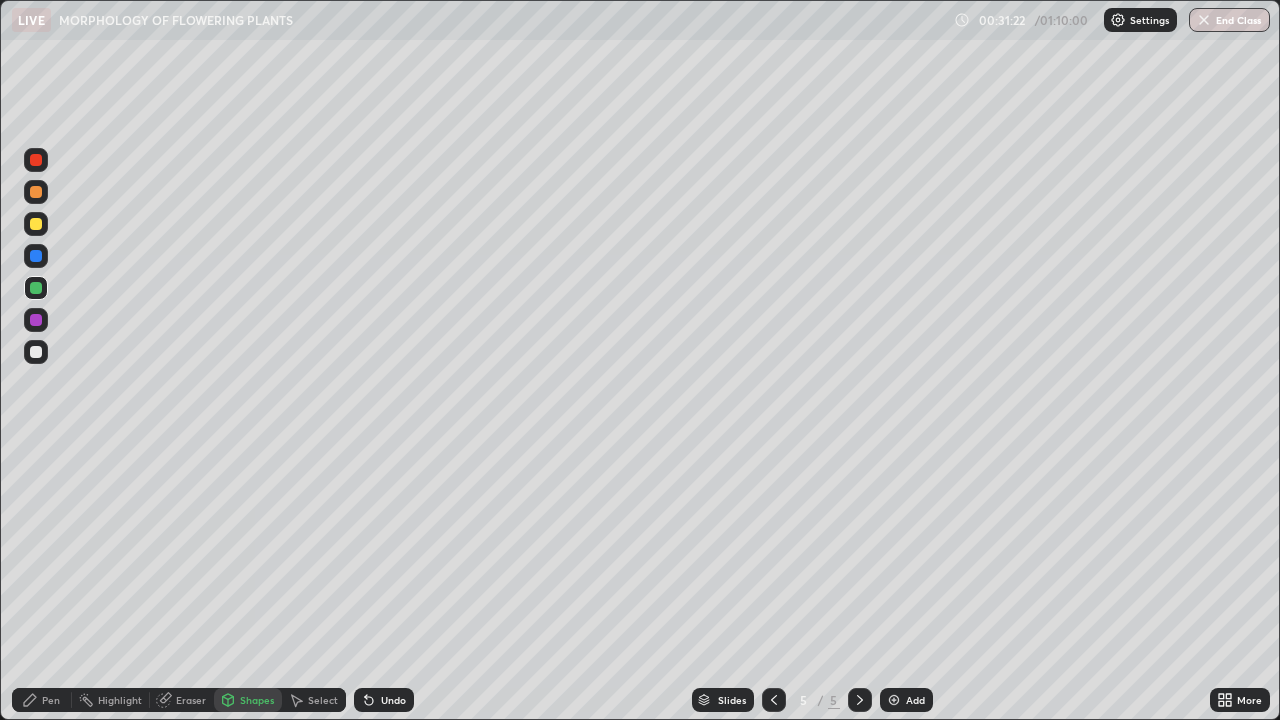 click on "Shapes" at bounding box center [257, 700] 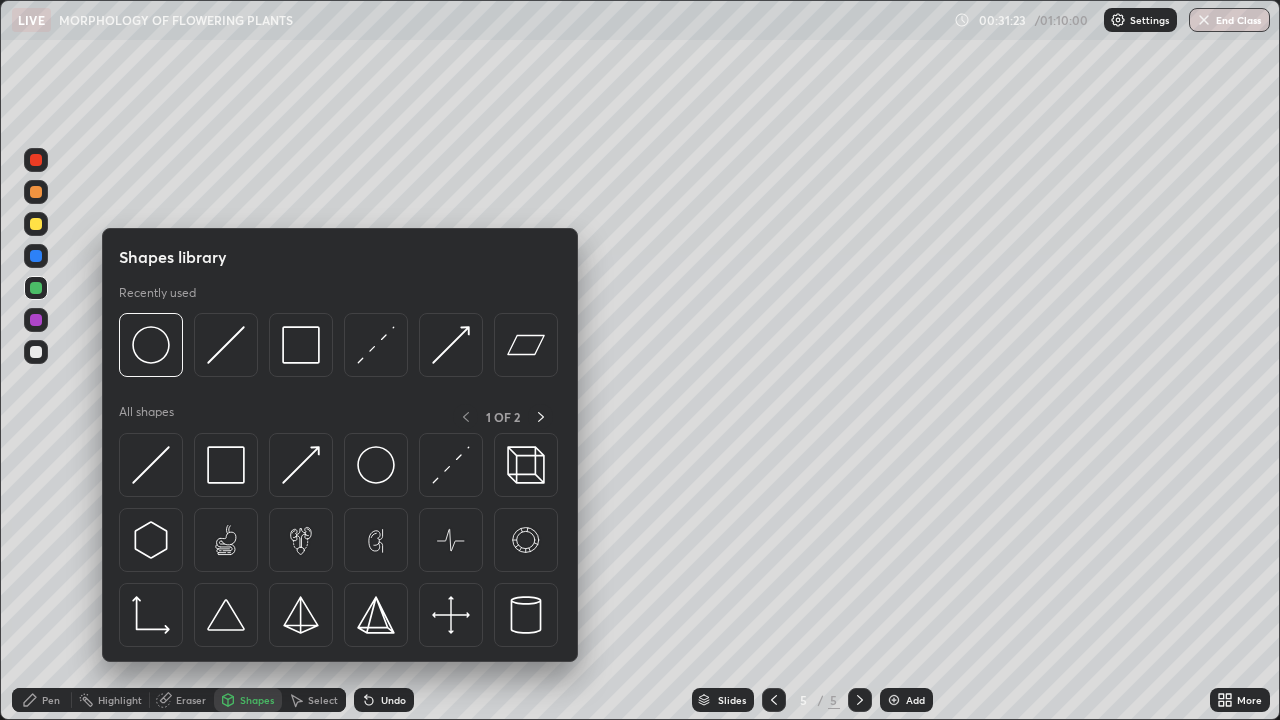 click at bounding box center (36, 224) 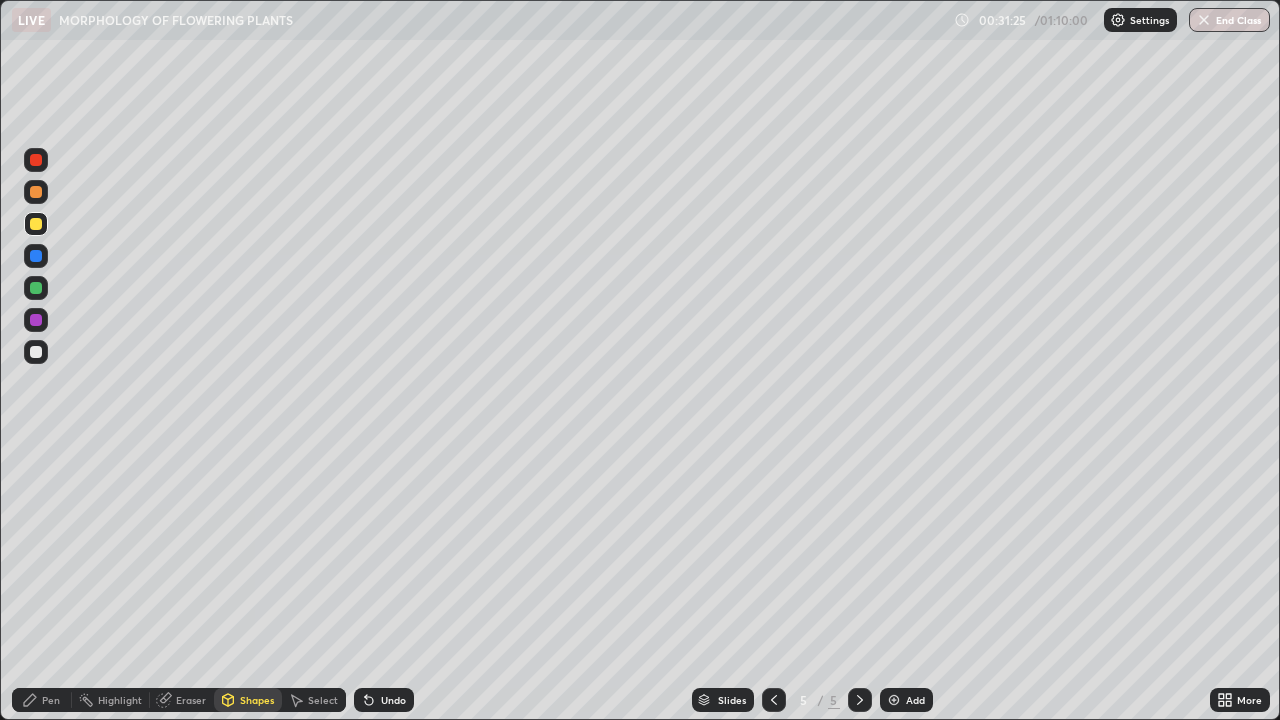 click on "Shapes" at bounding box center [248, 700] 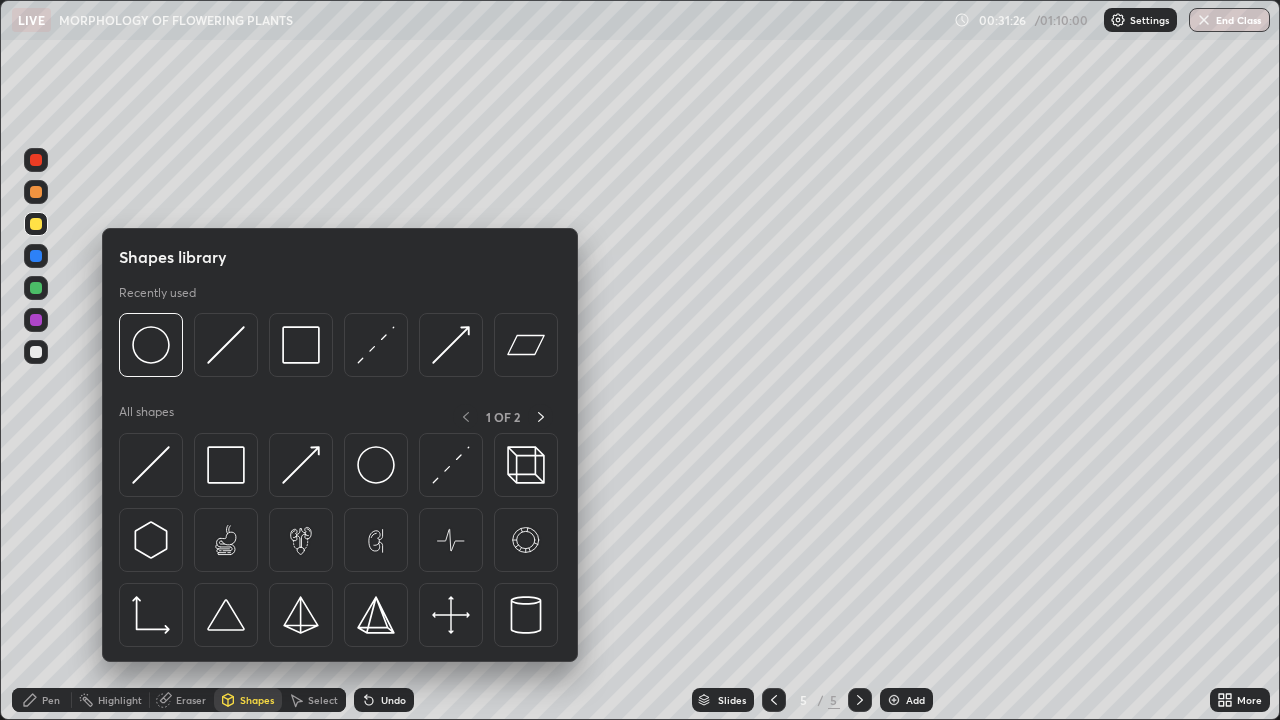 click on "Pen" at bounding box center (51, 700) 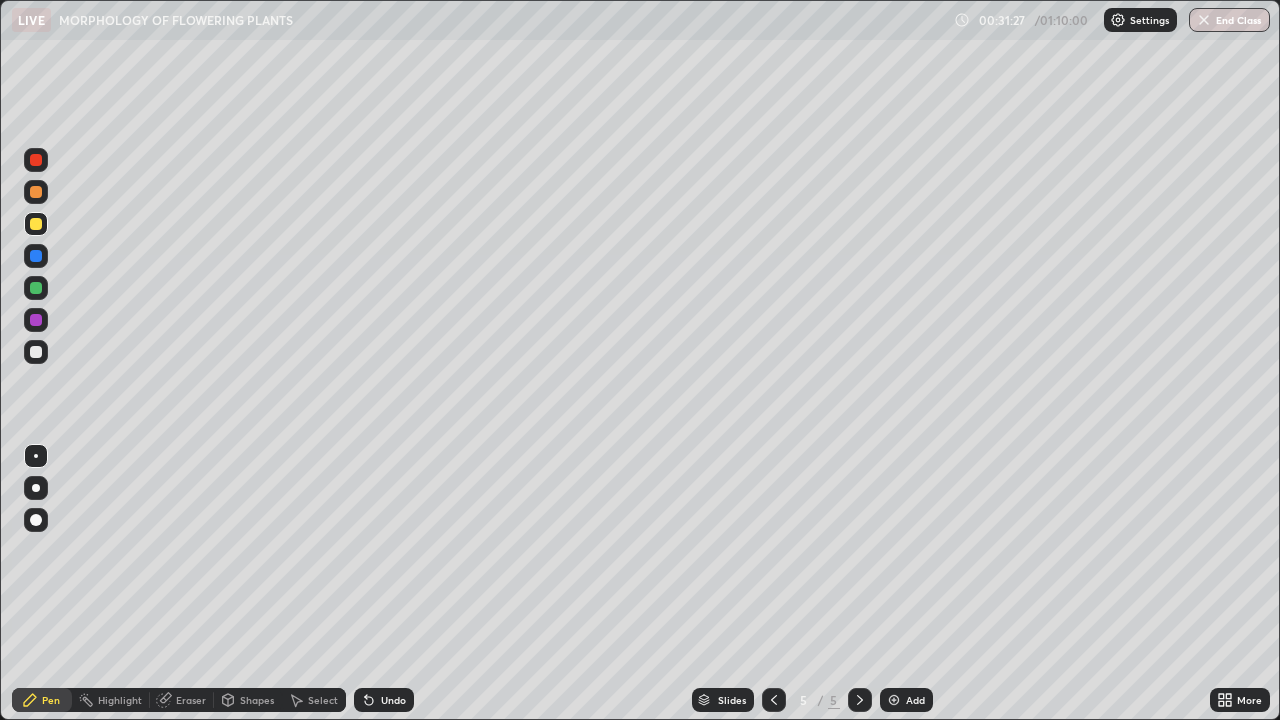 click at bounding box center (36, 488) 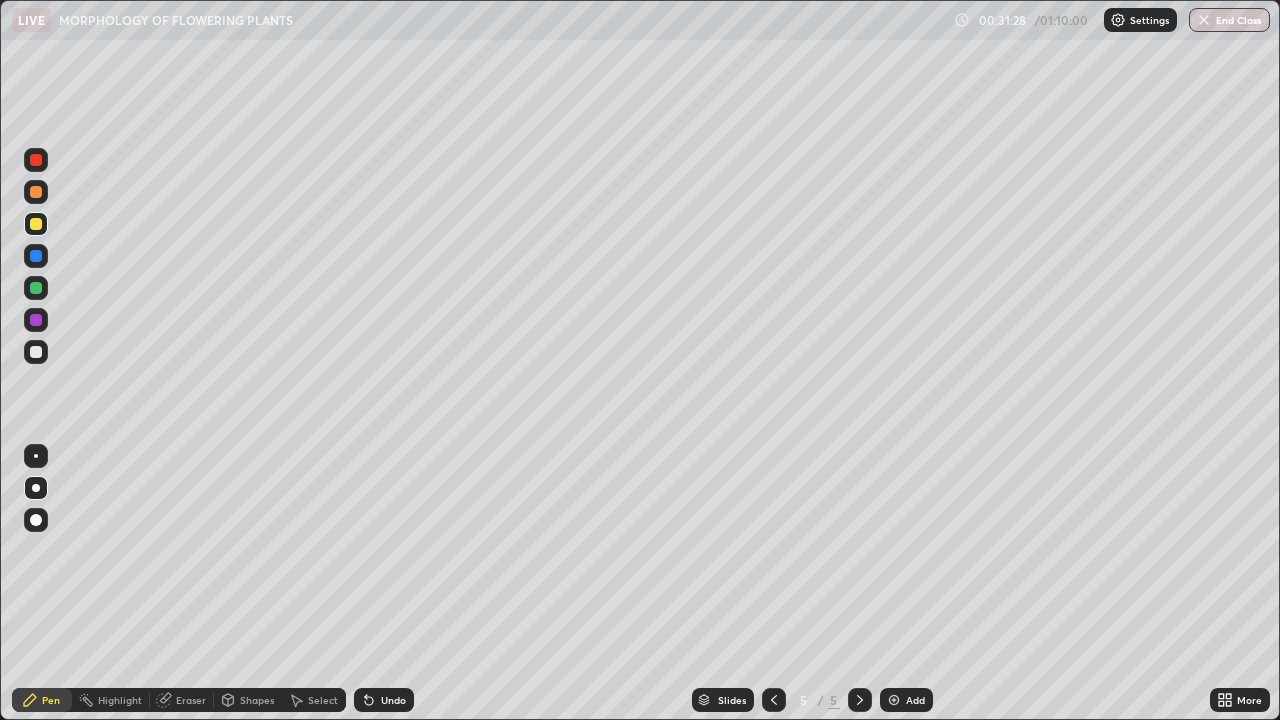 click on "Shapes" at bounding box center [257, 700] 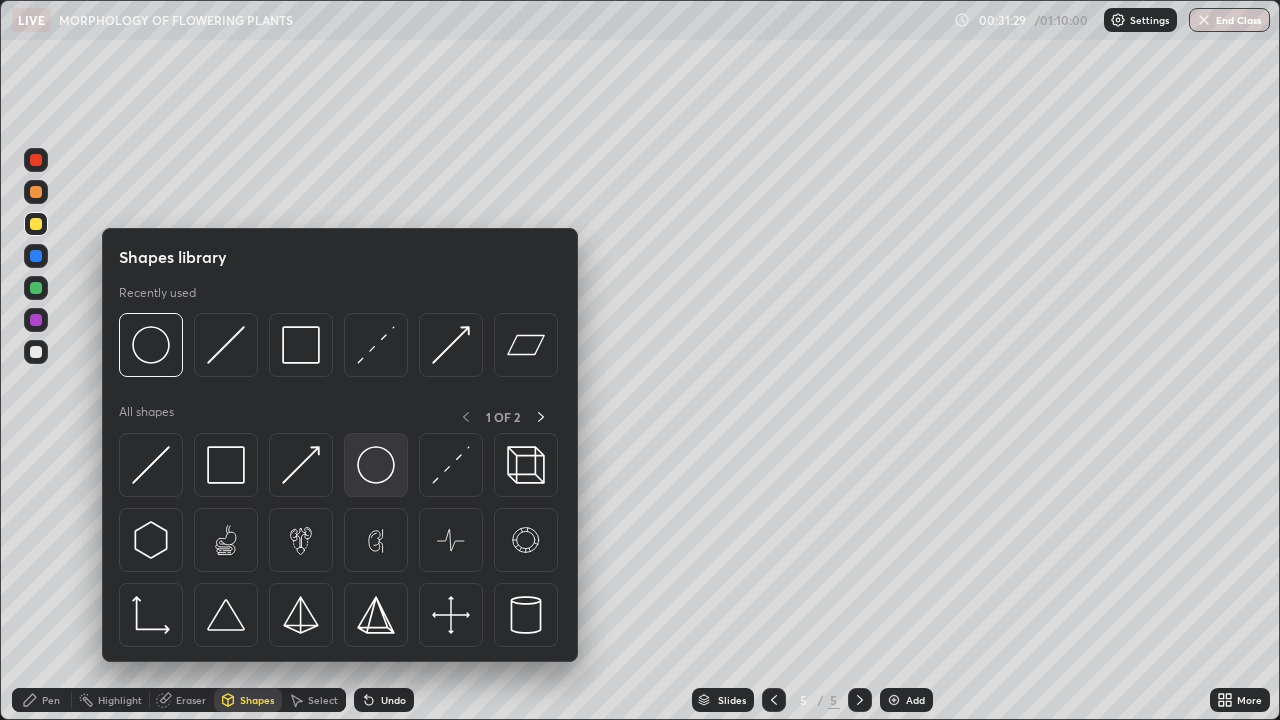 click at bounding box center (376, 465) 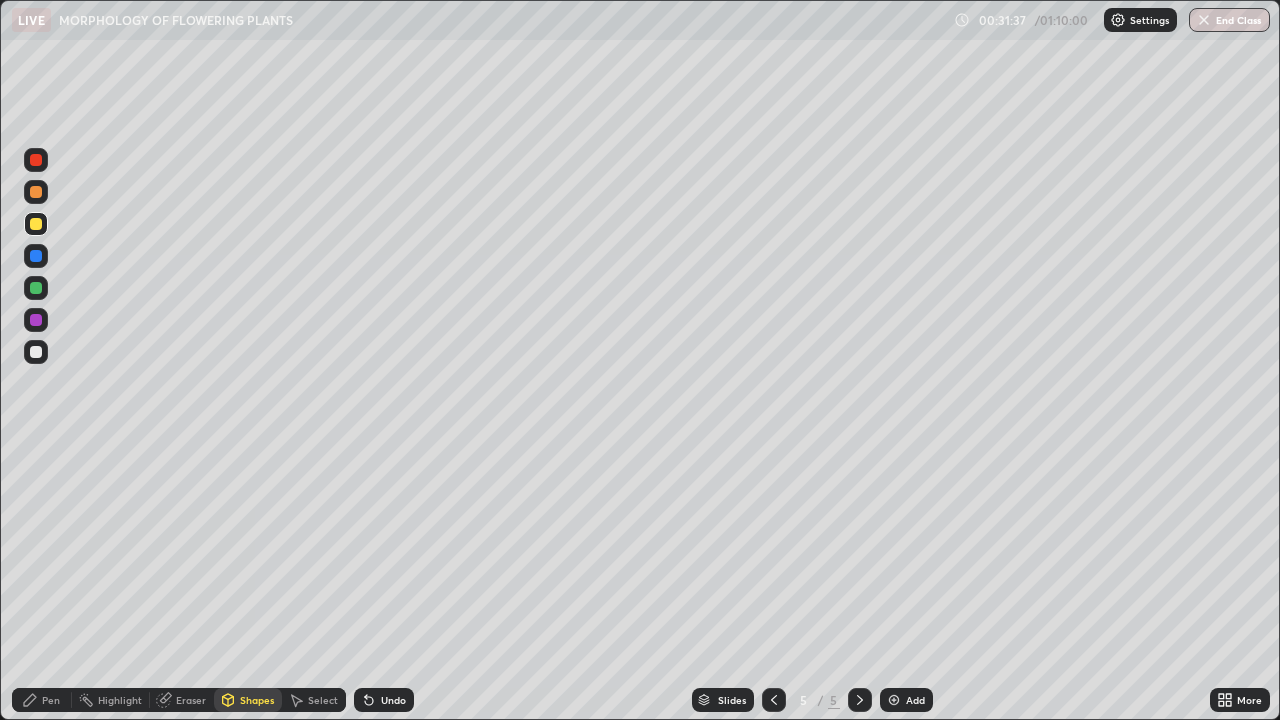 click 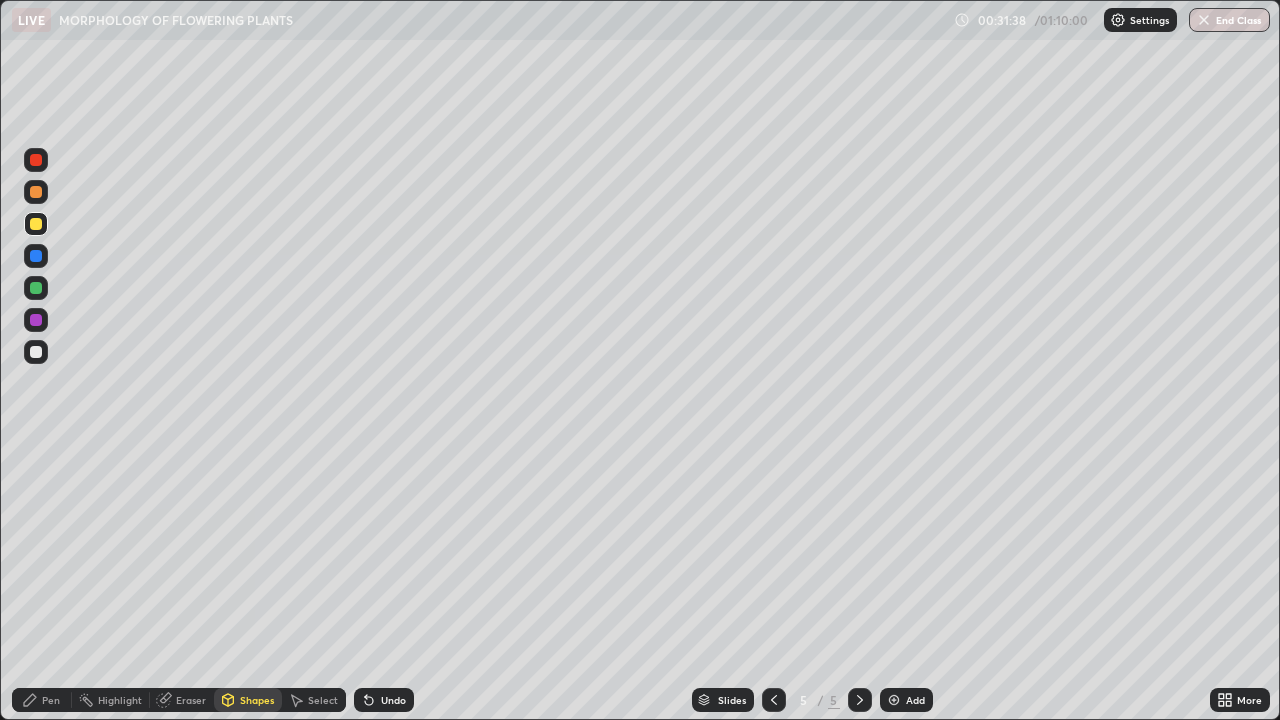 click on "Undo" at bounding box center (393, 700) 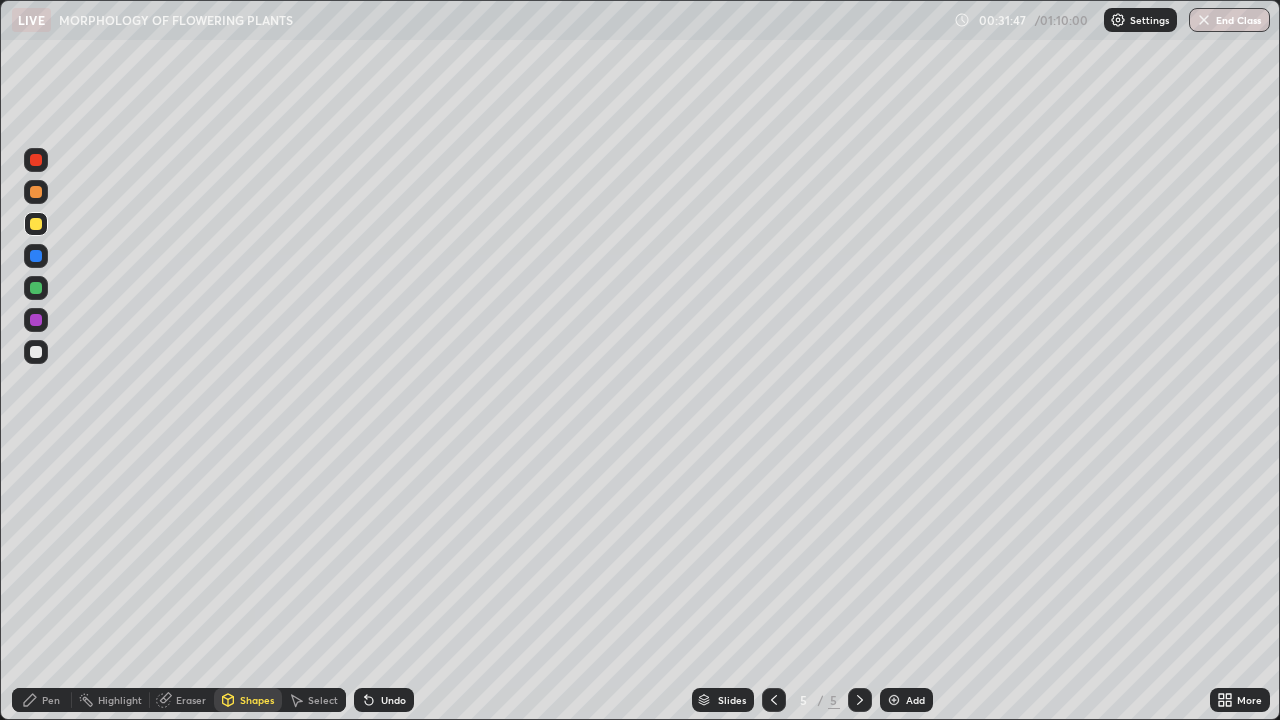 click on "Eraser" at bounding box center [191, 700] 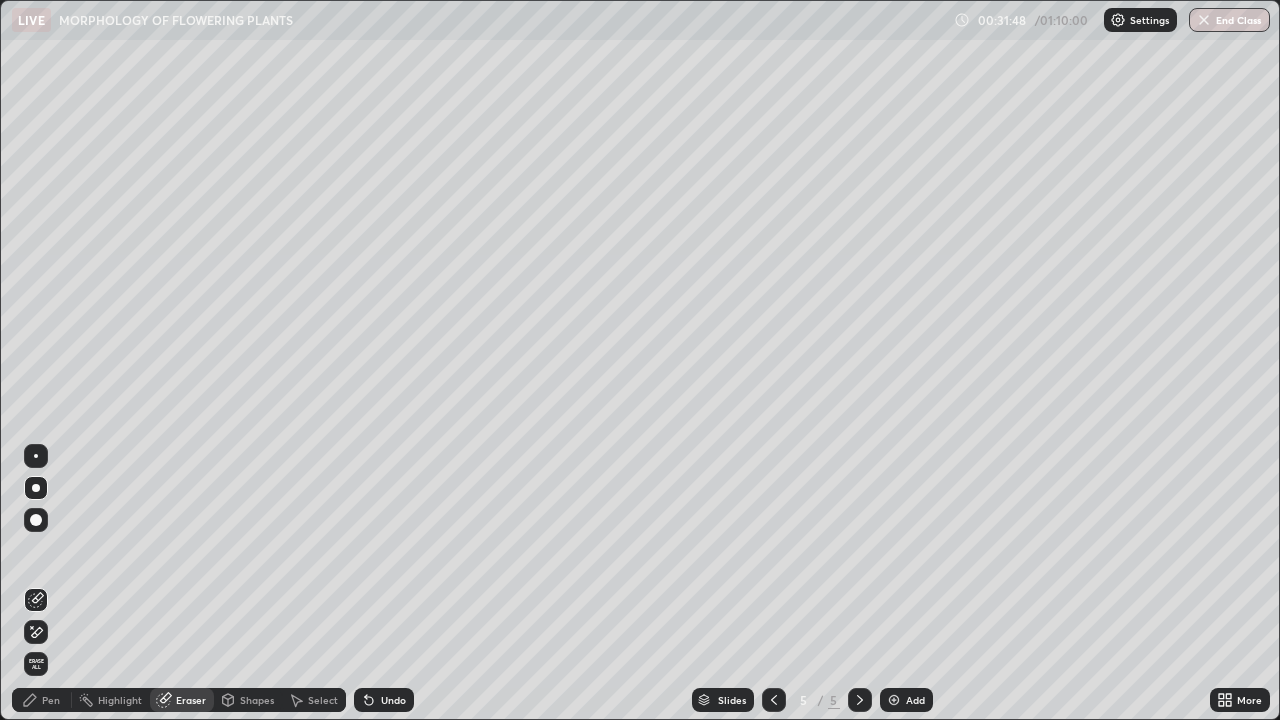 click 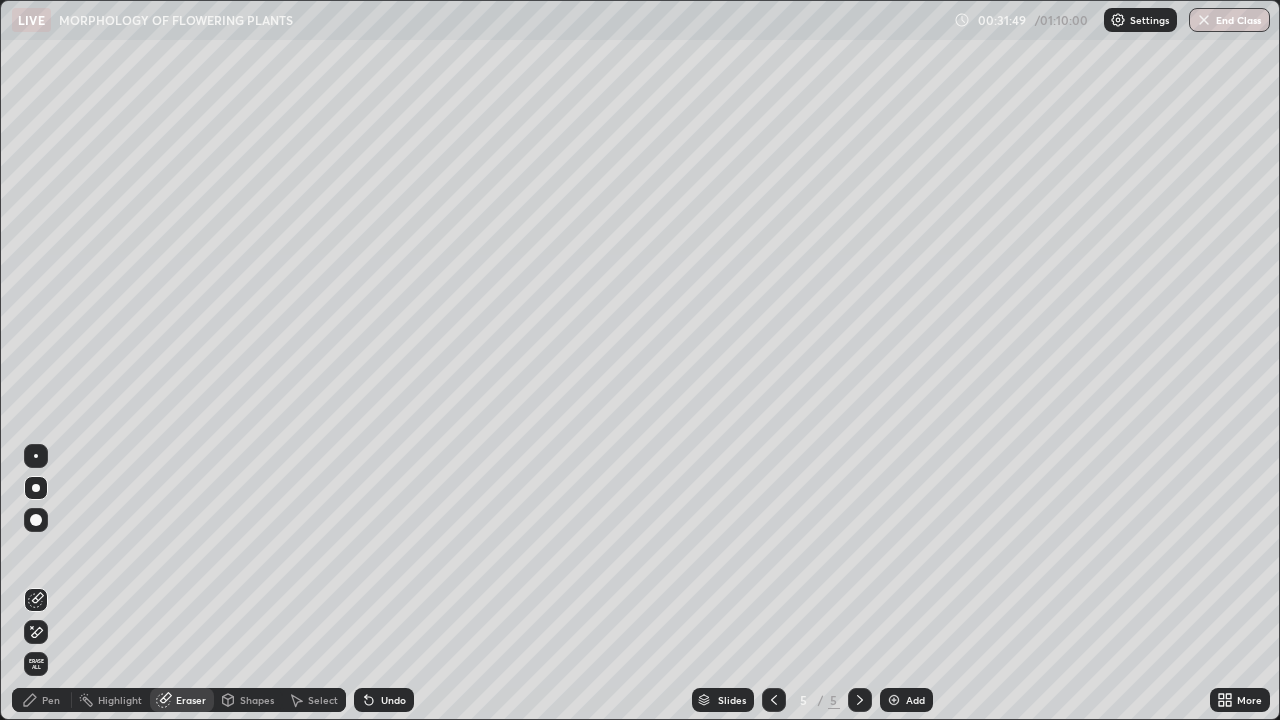 click at bounding box center [36, 456] 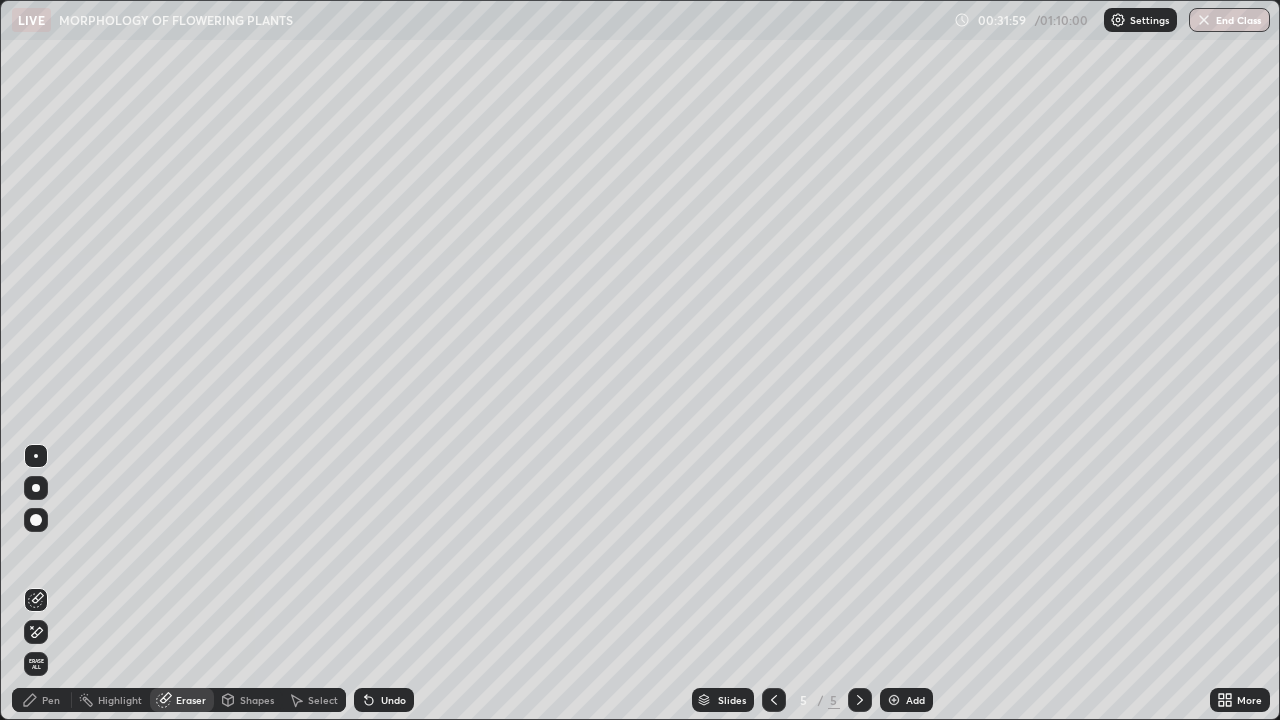 click on "Pen" at bounding box center (51, 700) 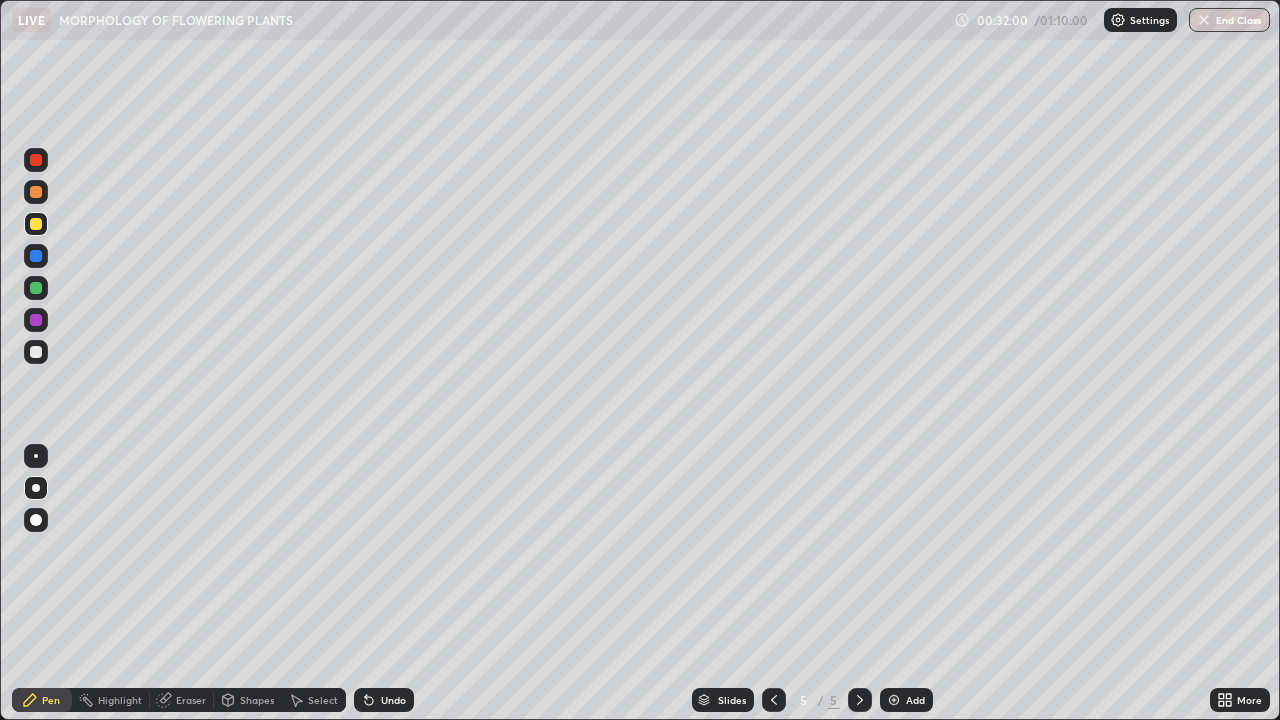 click at bounding box center (36, 488) 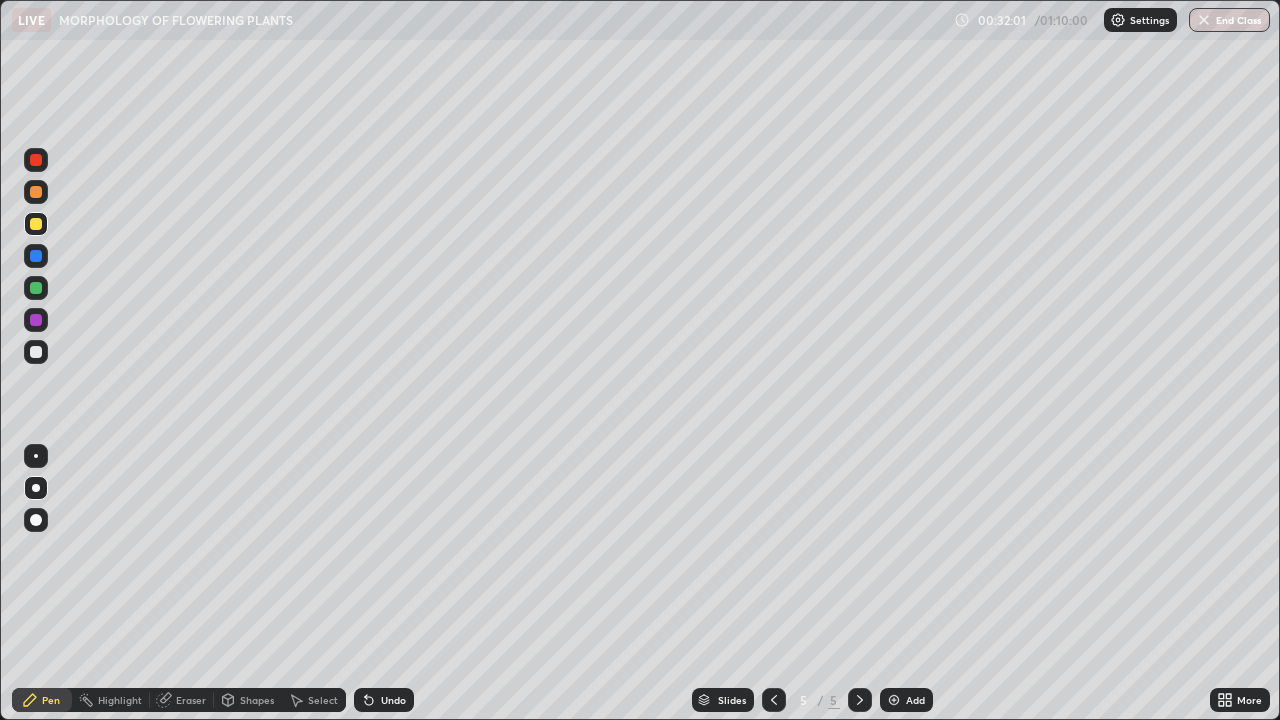click at bounding box center (36, 520) 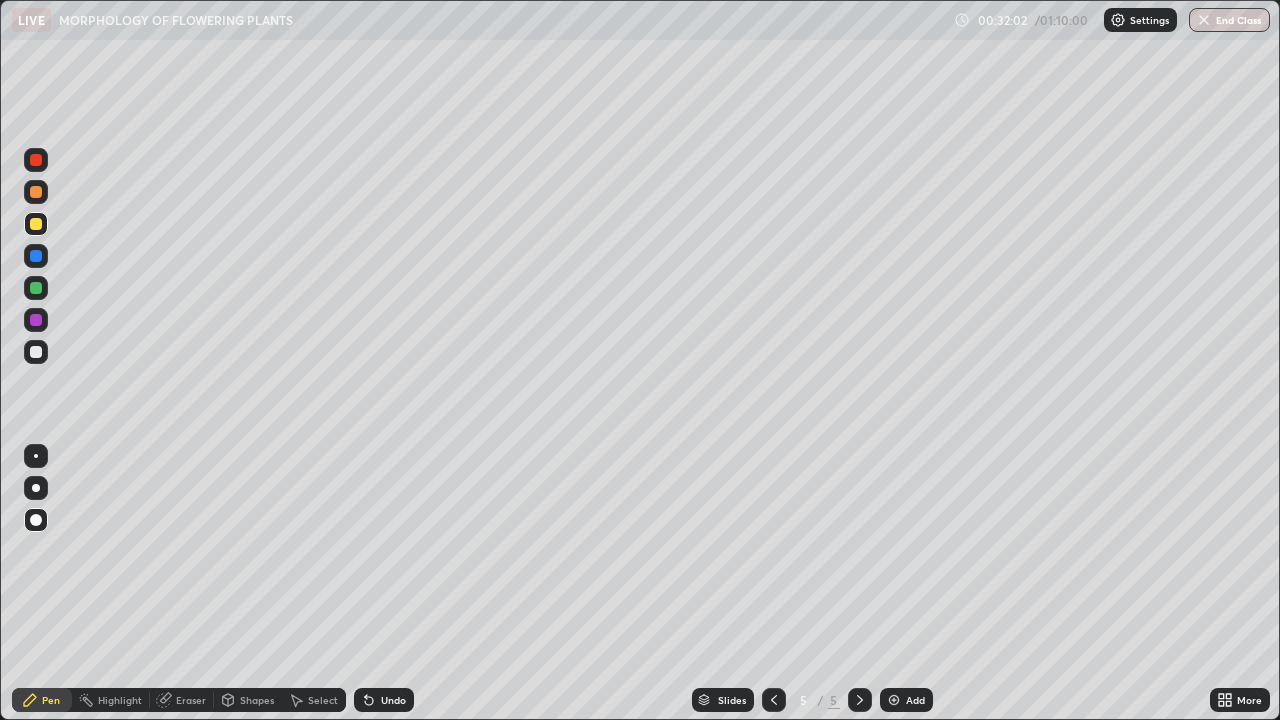 click at bounding box center [36, 224] 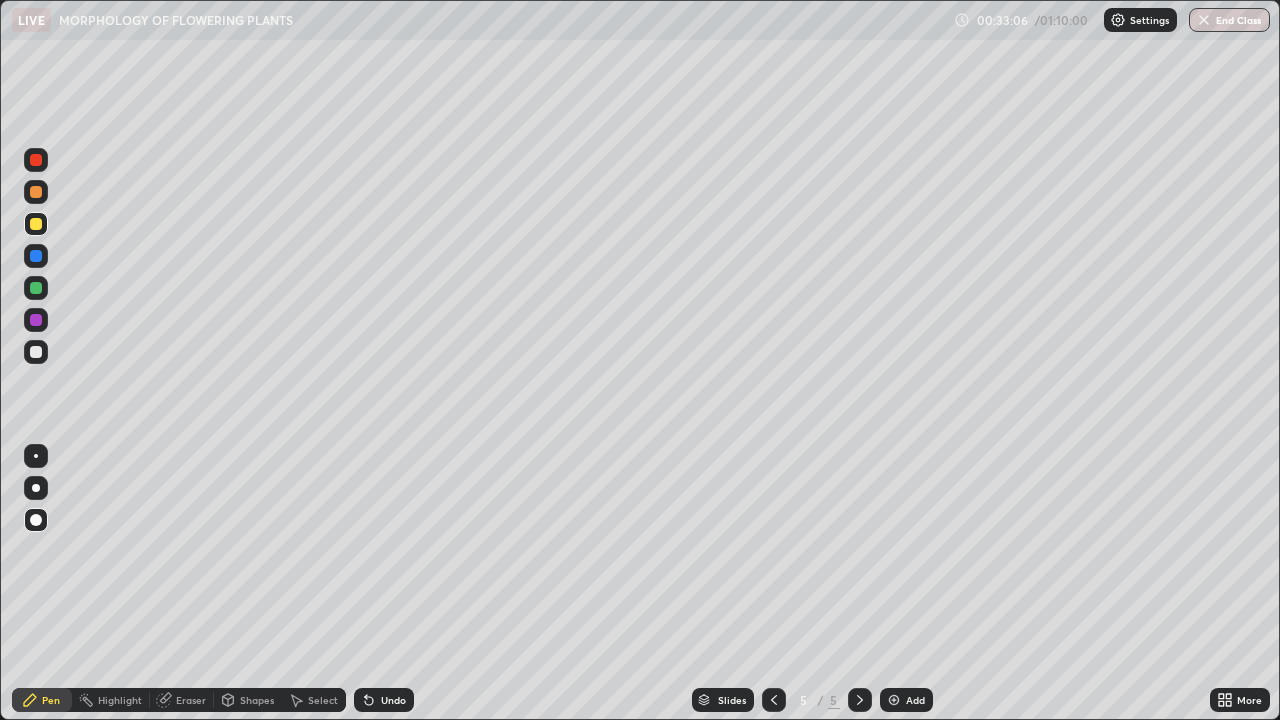 click at bounding box center [36, 456] 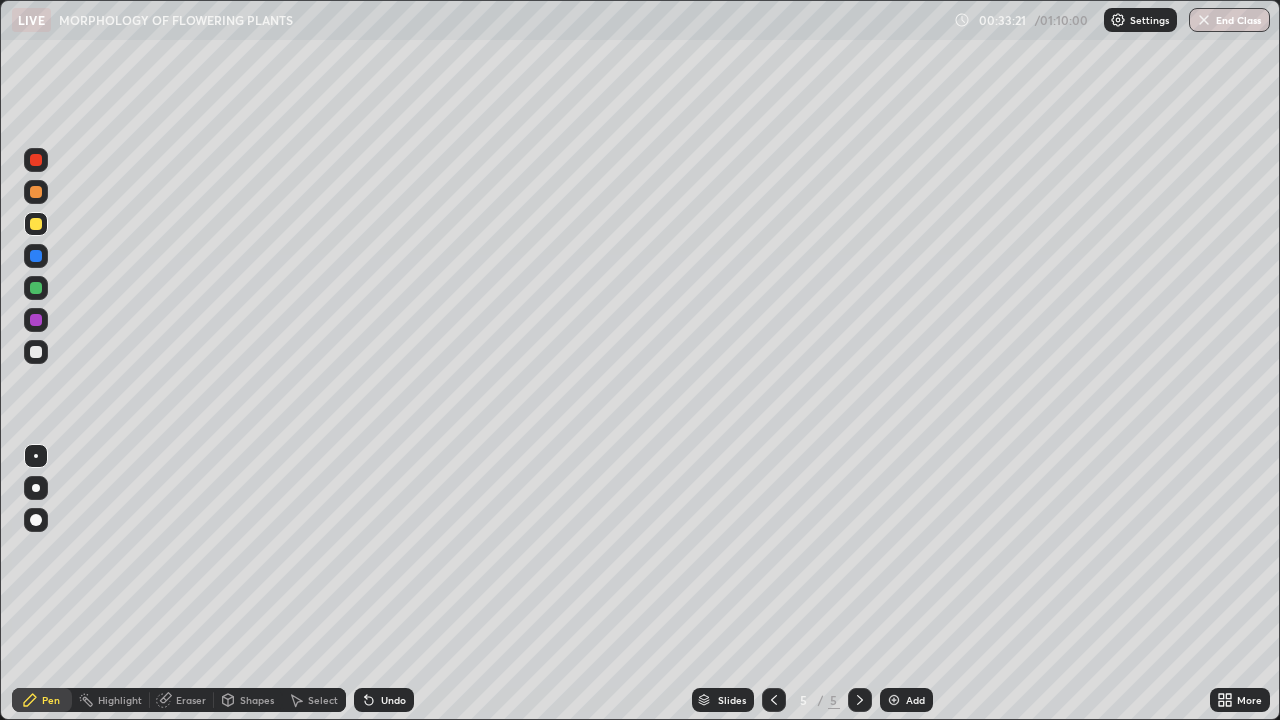 click at bounding box center (36, 352) 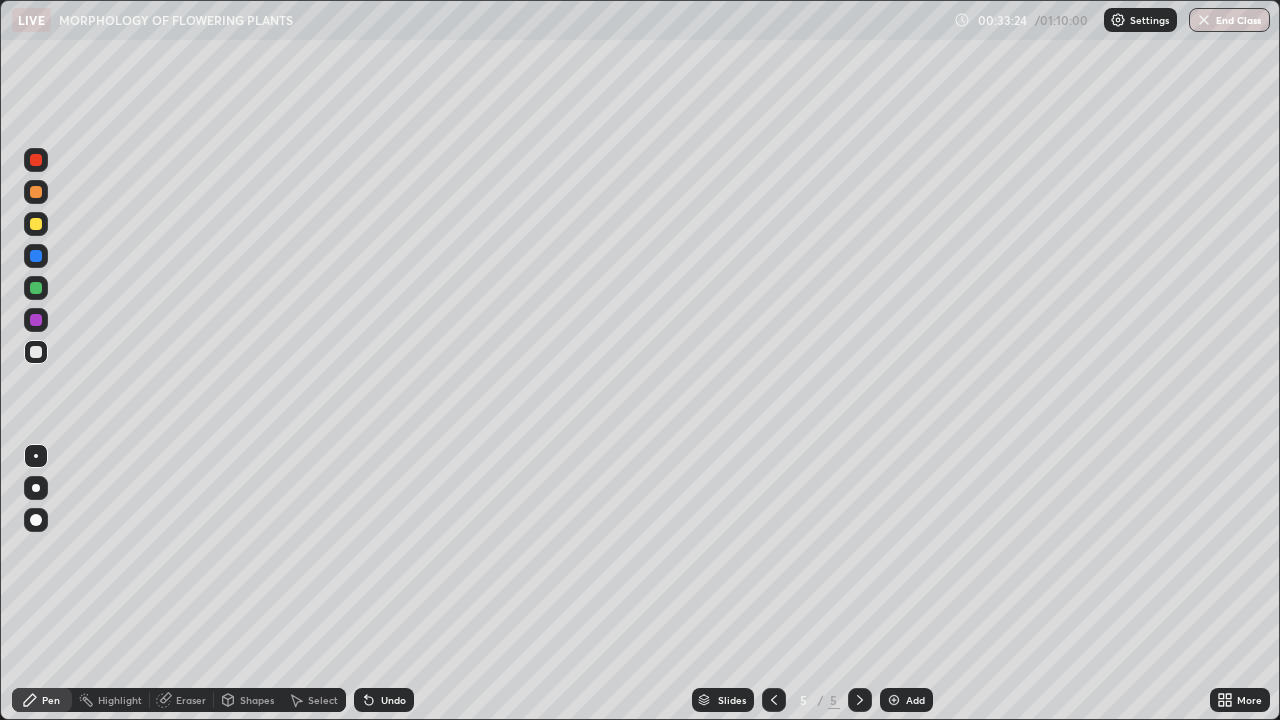 click at bounding box center (36, 520) 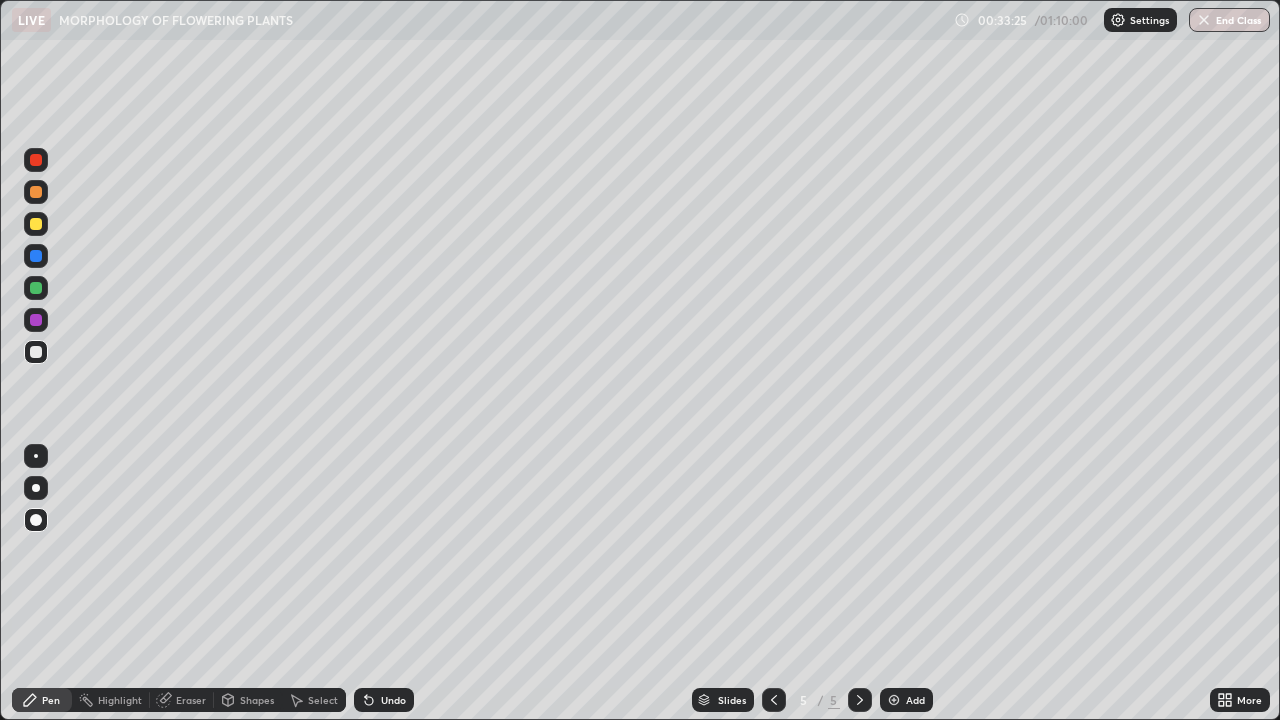 click at bounding box center (36, 488) 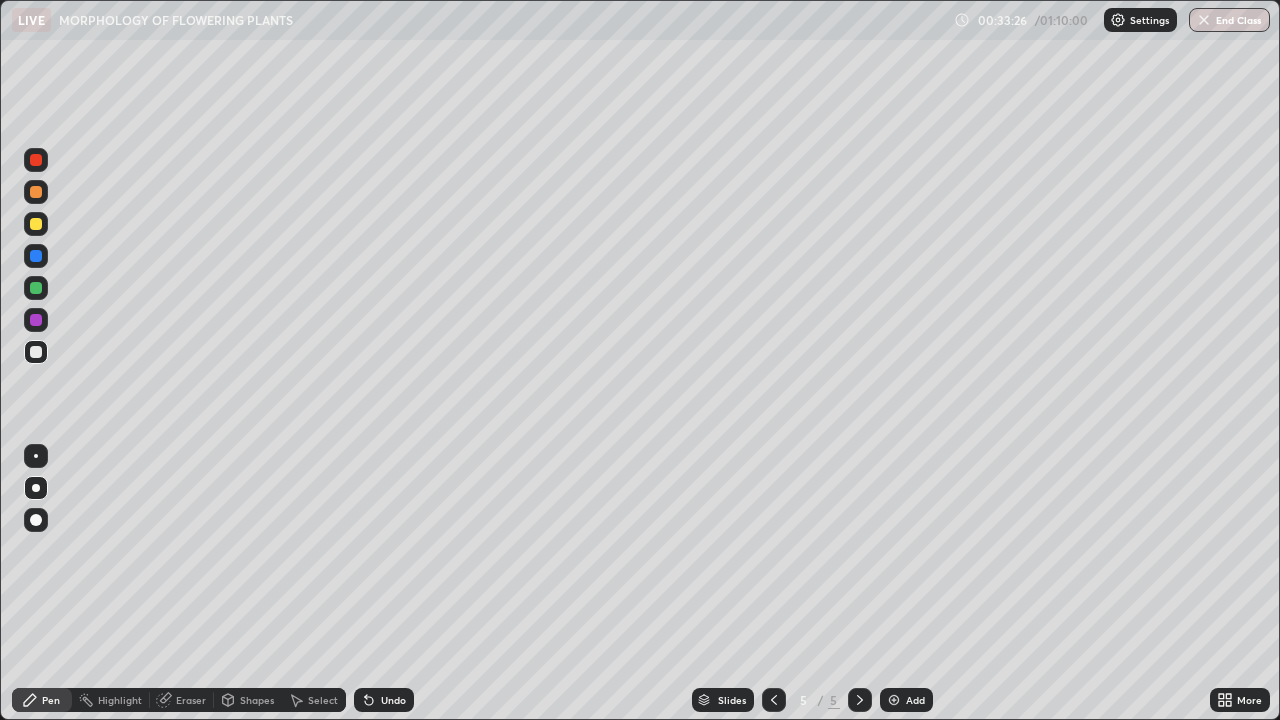 click at bounding box center [36, 352] 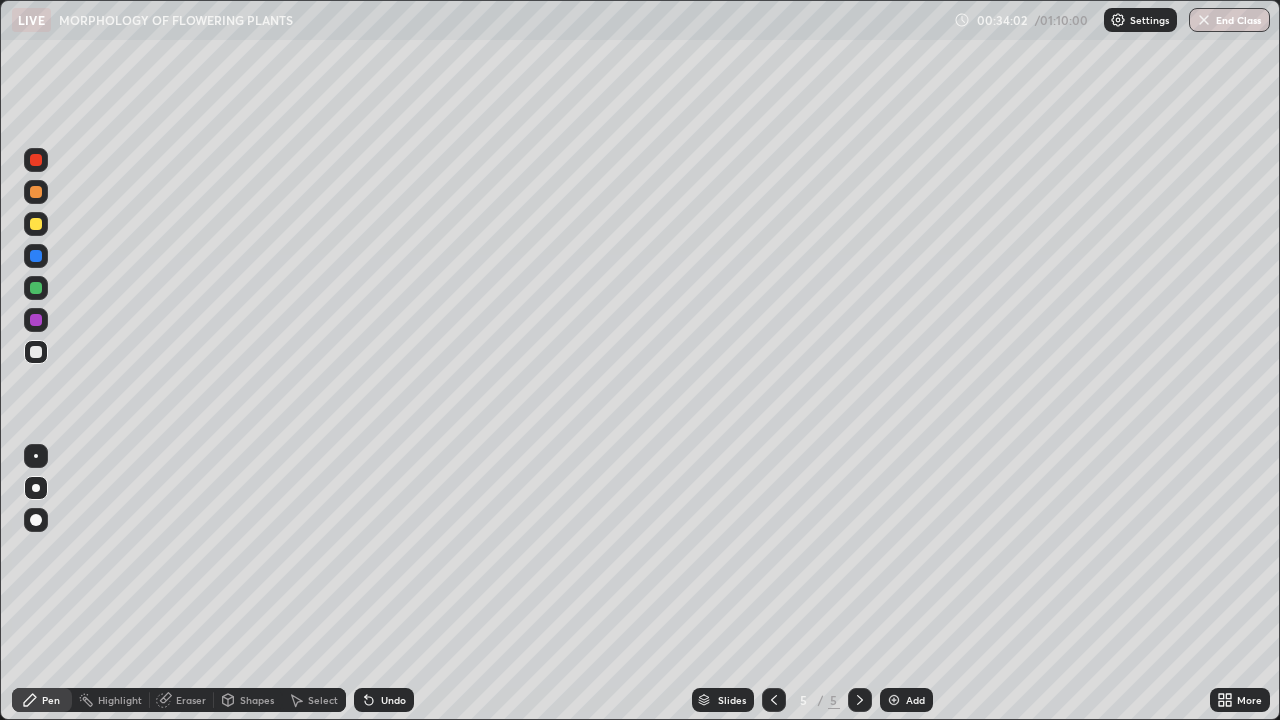 click at bounding box center (36, 488) 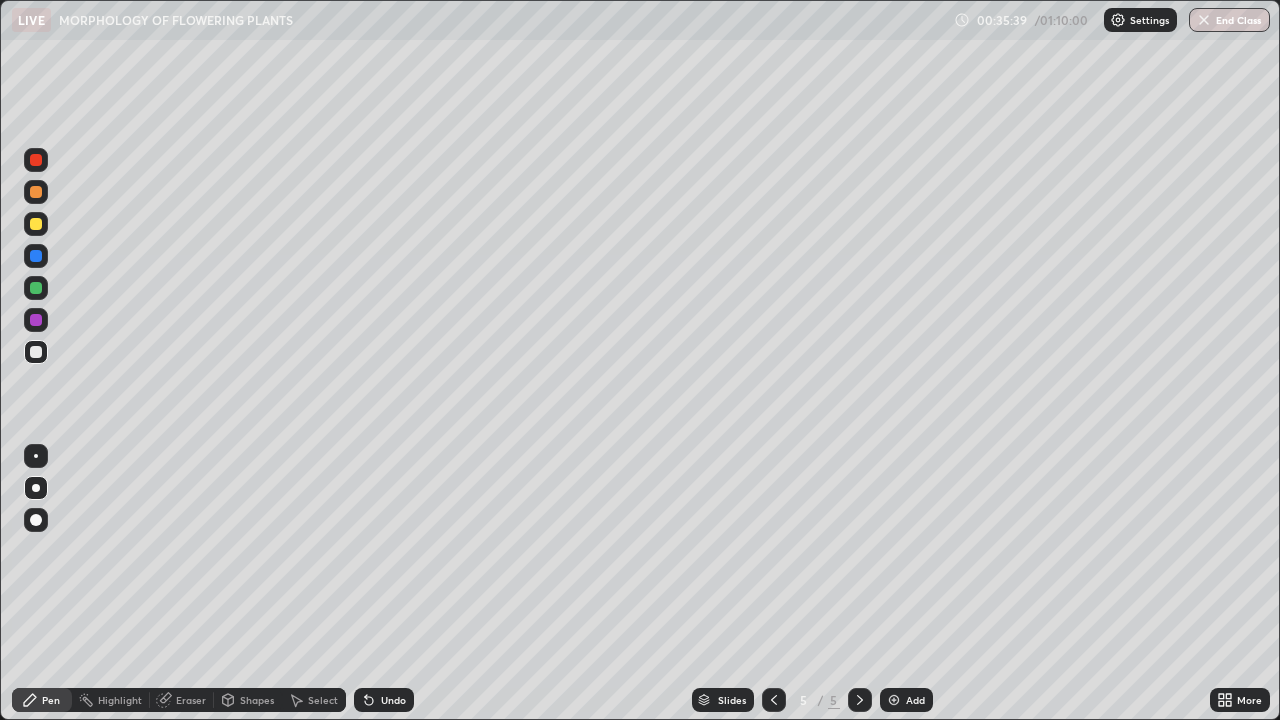 click at bounding box center [36, 352] 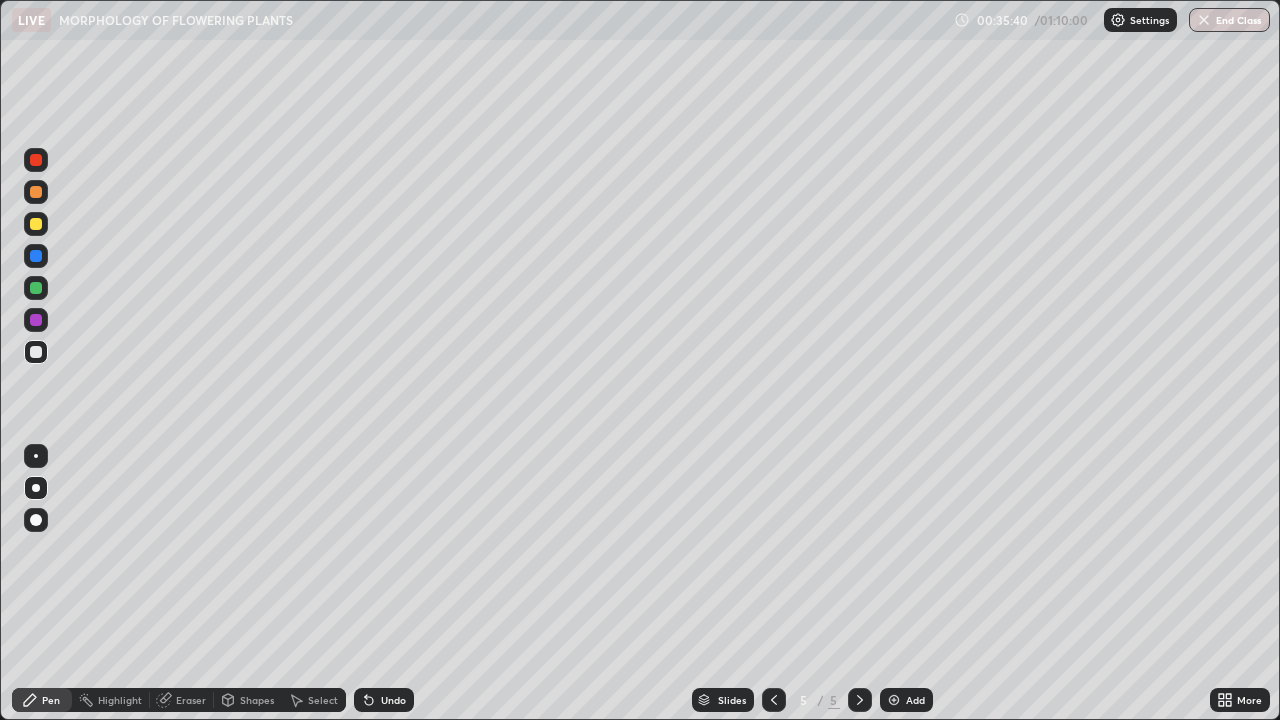 click at bounding box center (36, 488) 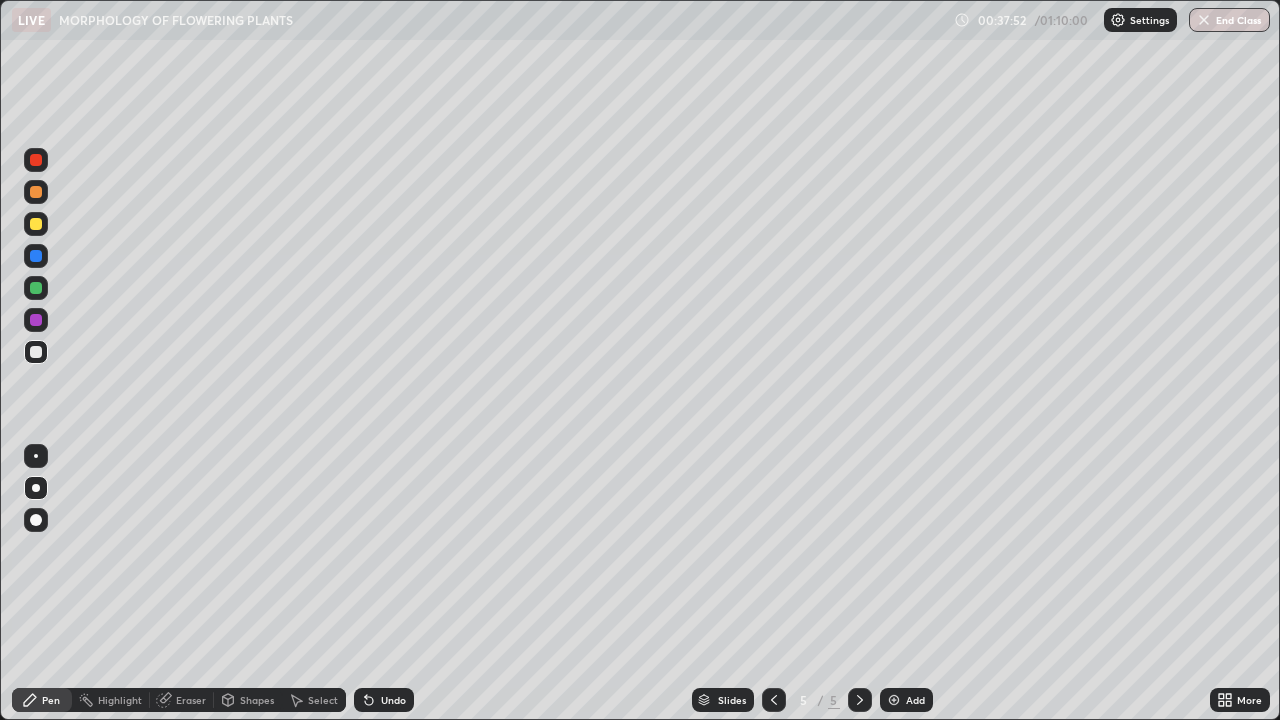 click on "Shapes" at bounding box center (257, 700) 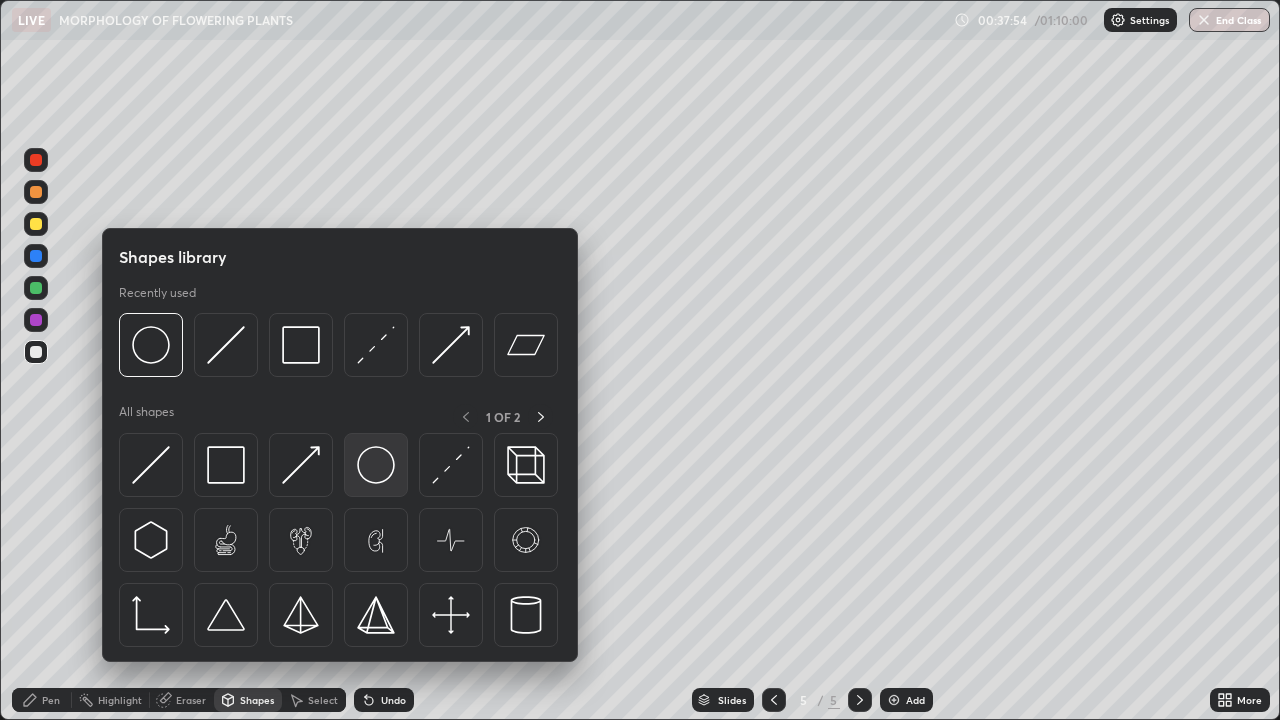 click at bounding box center [376, 465] 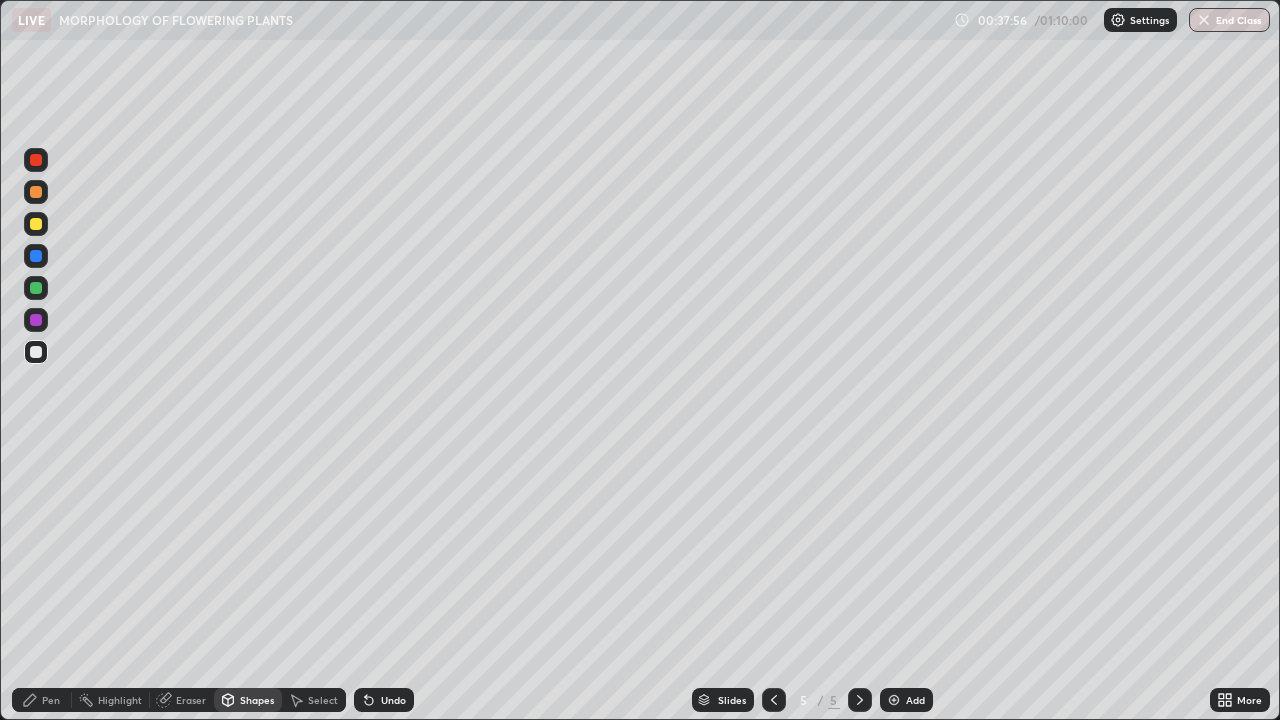 click on "Pen" at bounding box center [42, 700] 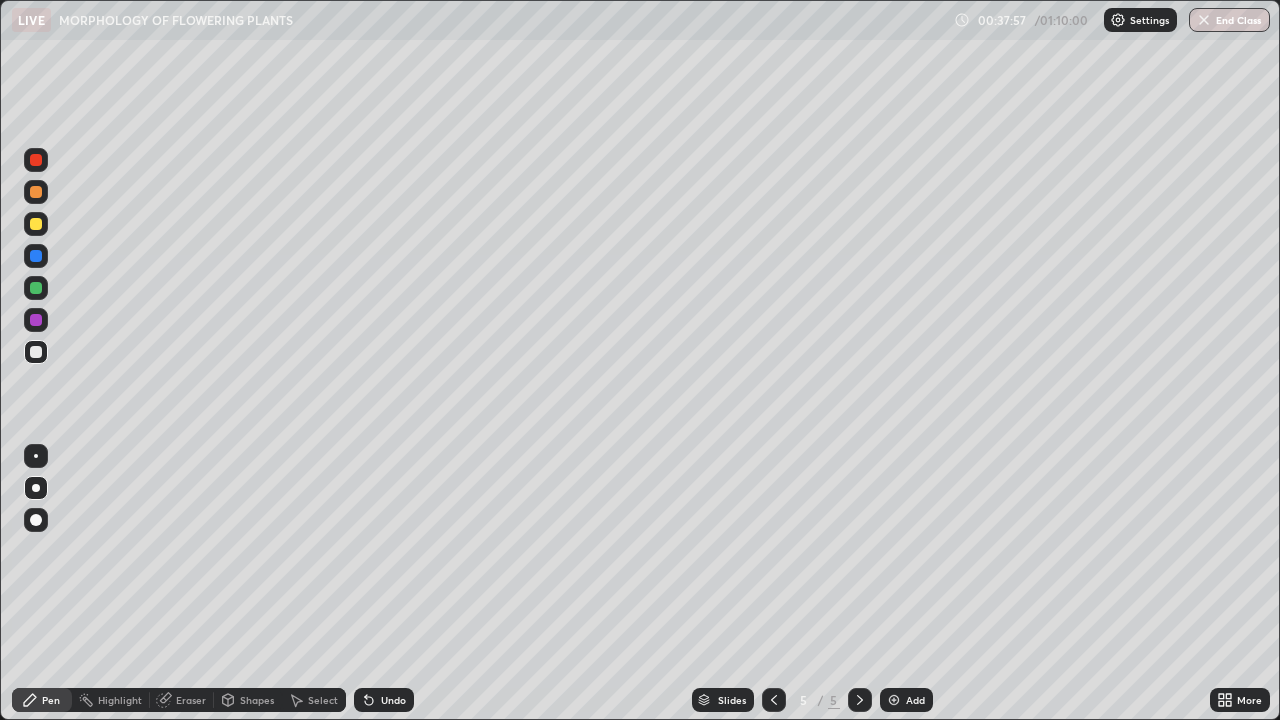 click at bounding box center (36, 488) 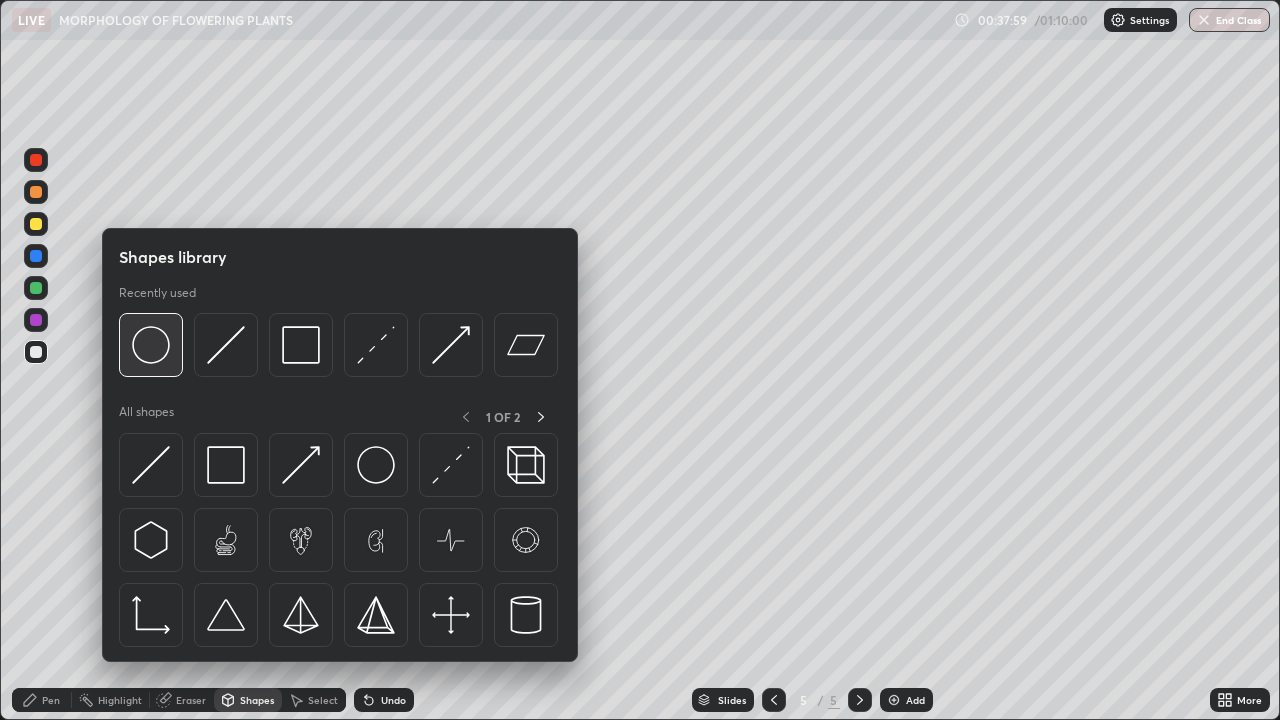 click at bounding box center [151, 345] 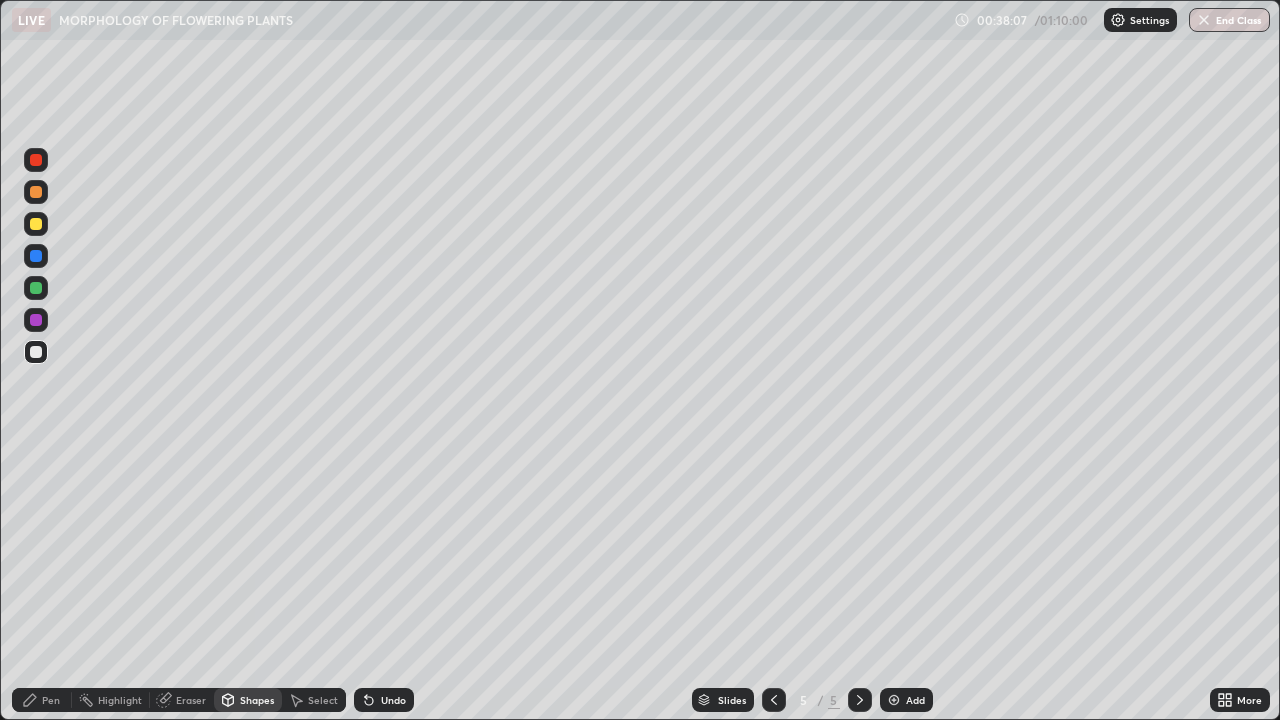 click on "Eraser" at bounding box center [182, 700] 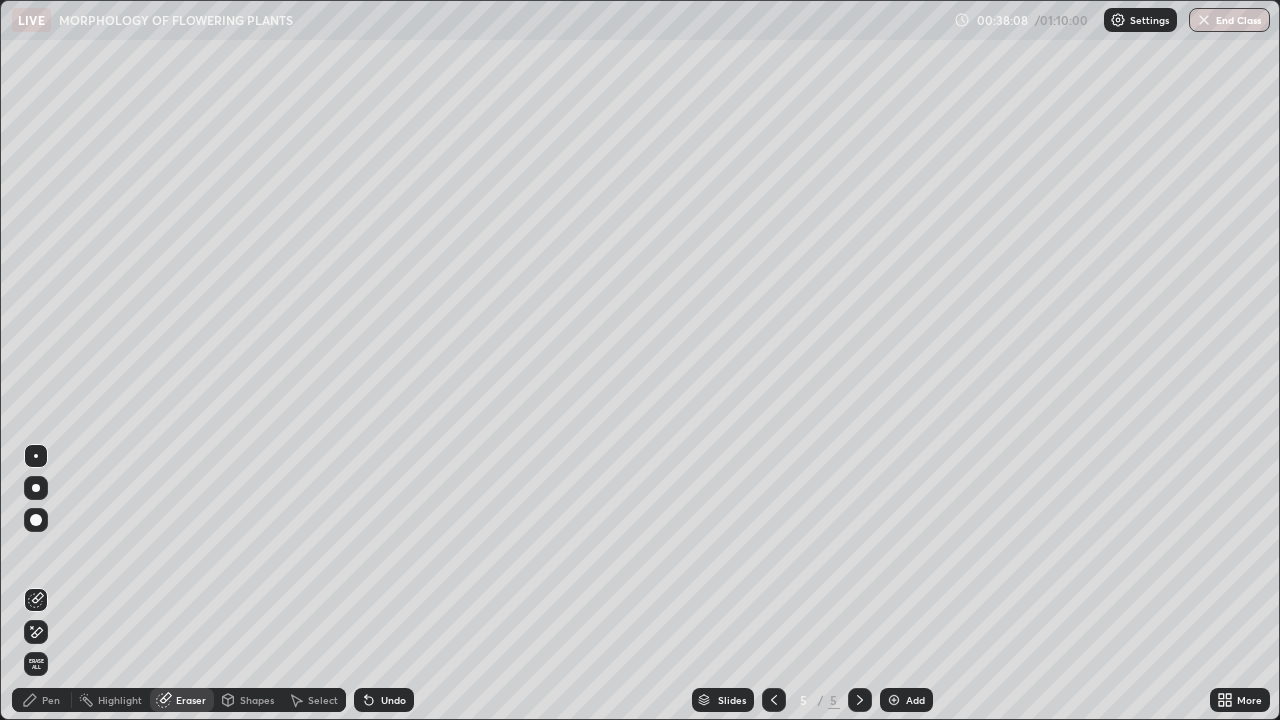 click at bounding box center (36, 456) 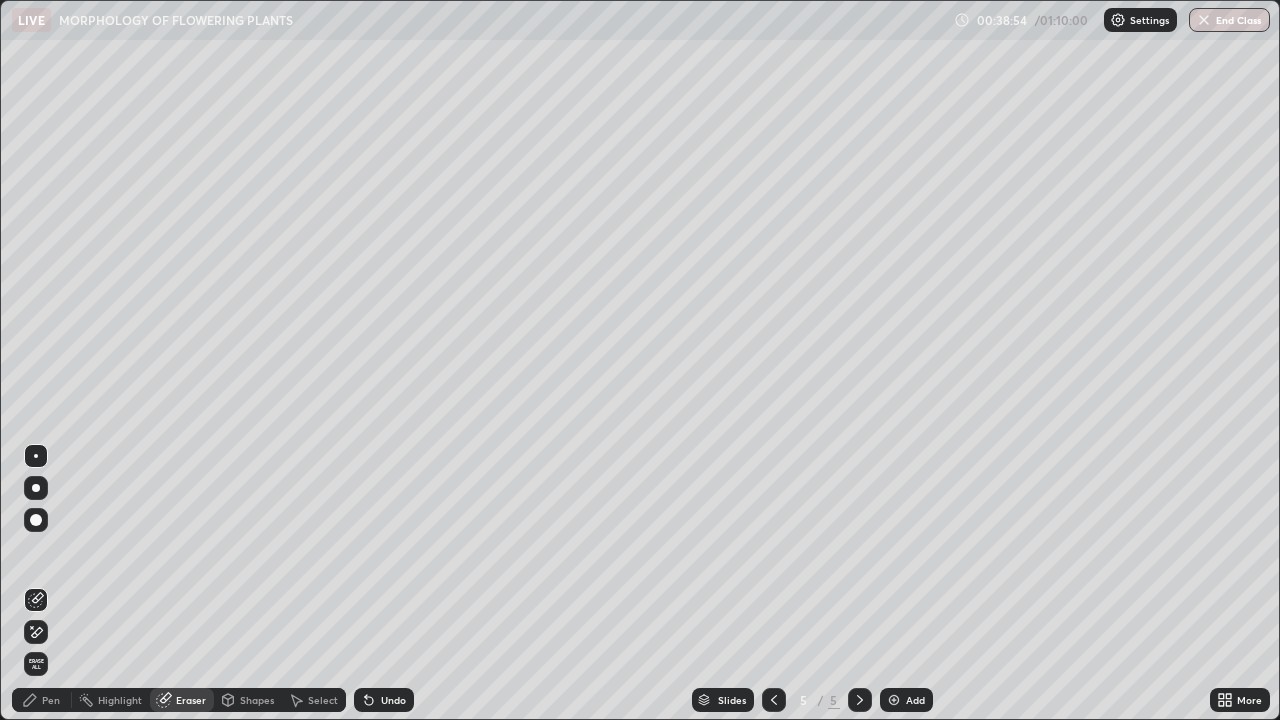 click on "Pen" at bounding box center (51, 700) 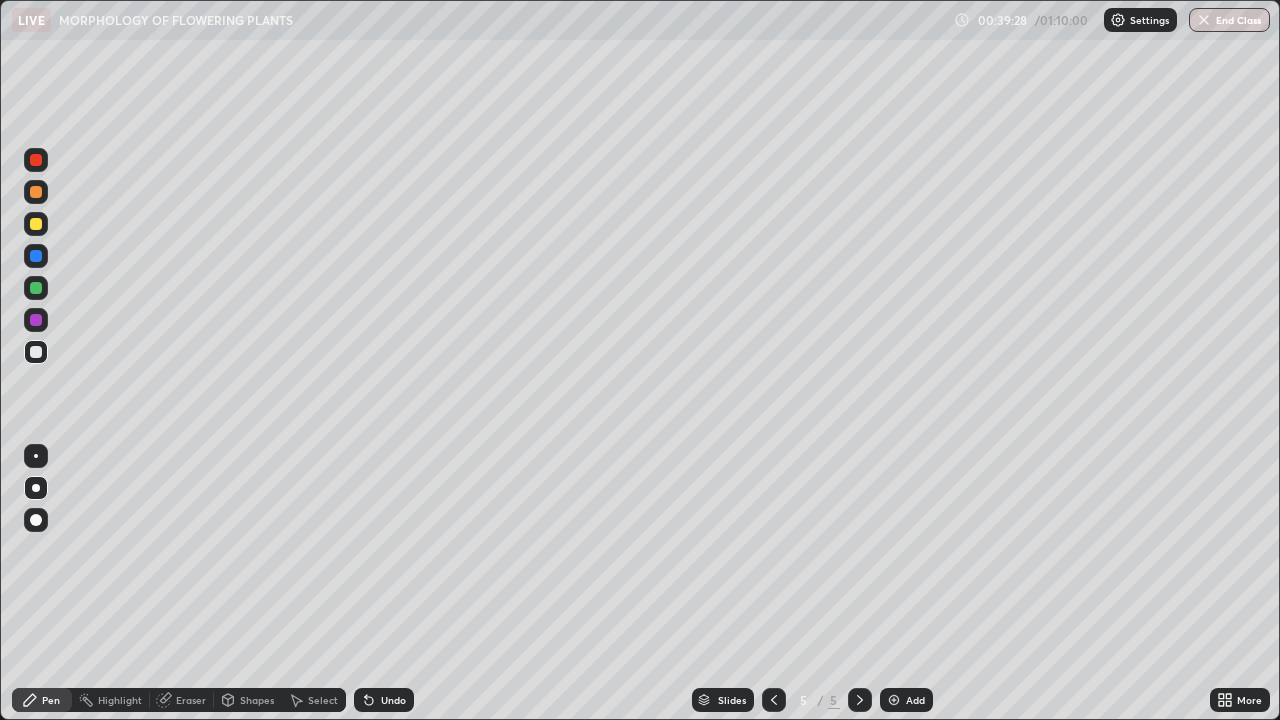 click on "Eraser" at bounding box center [191, 700] 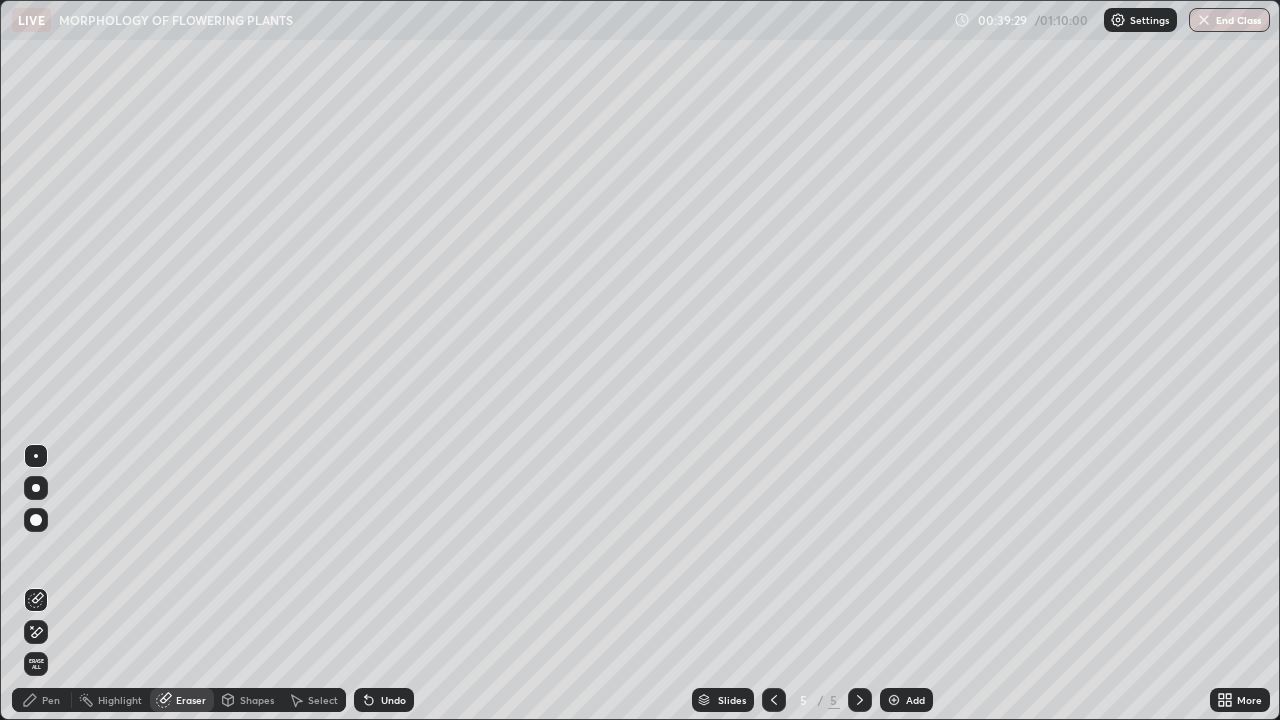 click at bounding box center [36, 456] 